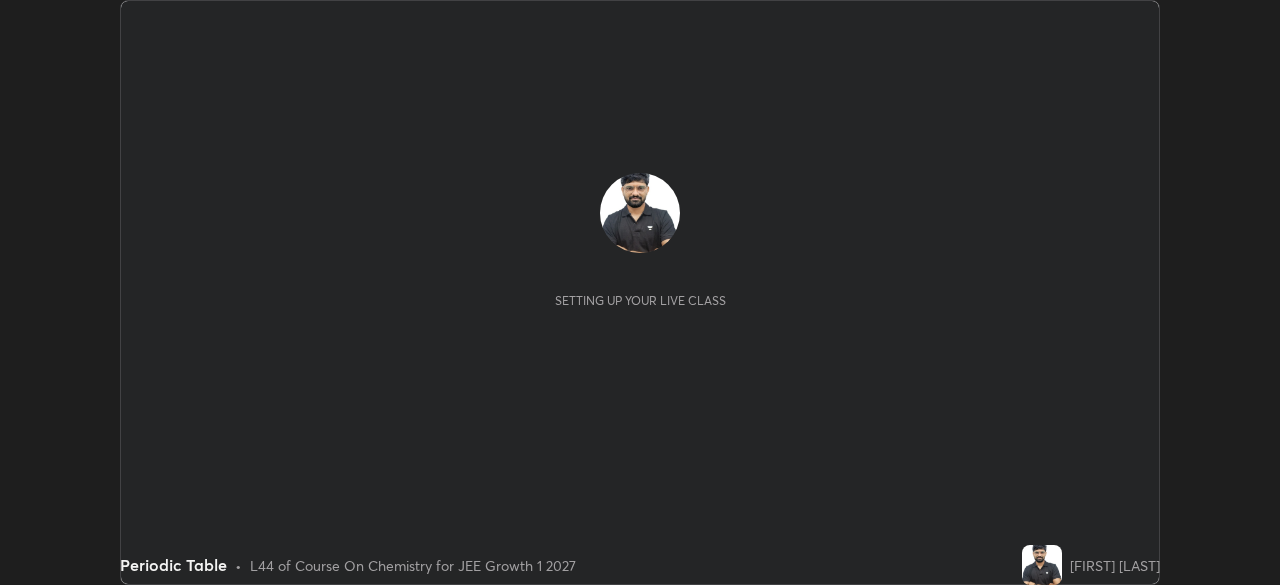 scroll, scrollTop: 0, scrollLeft: 0, axis: both 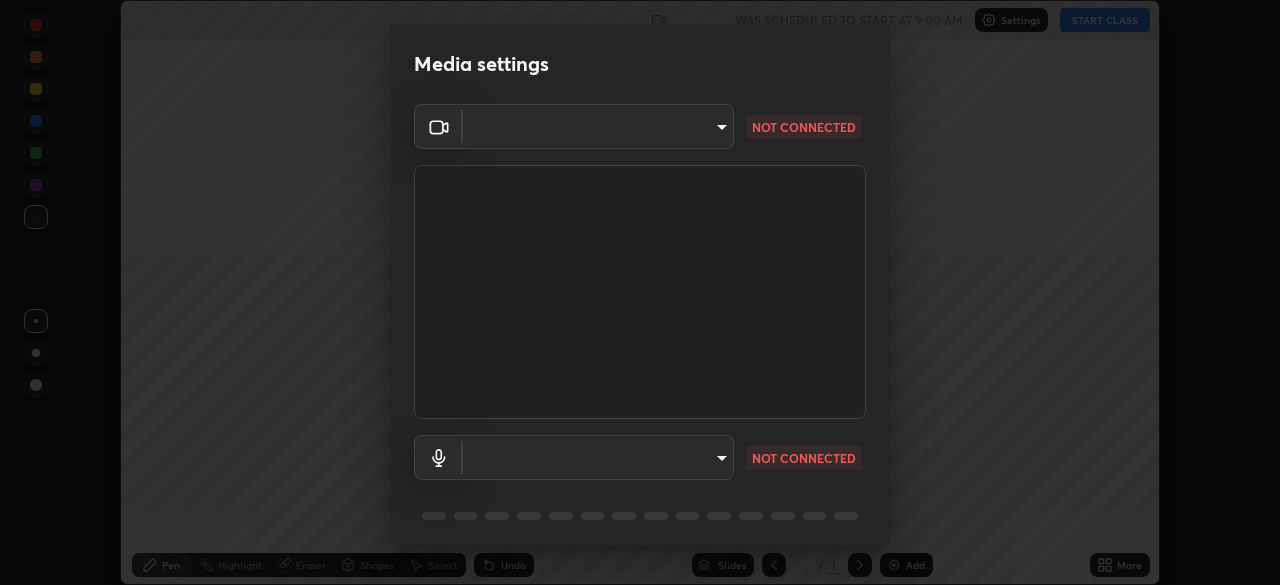 type on "1f9a14f4e709457ebf112205797e18a3e67481265364eba5019e6b99b7ce7553" 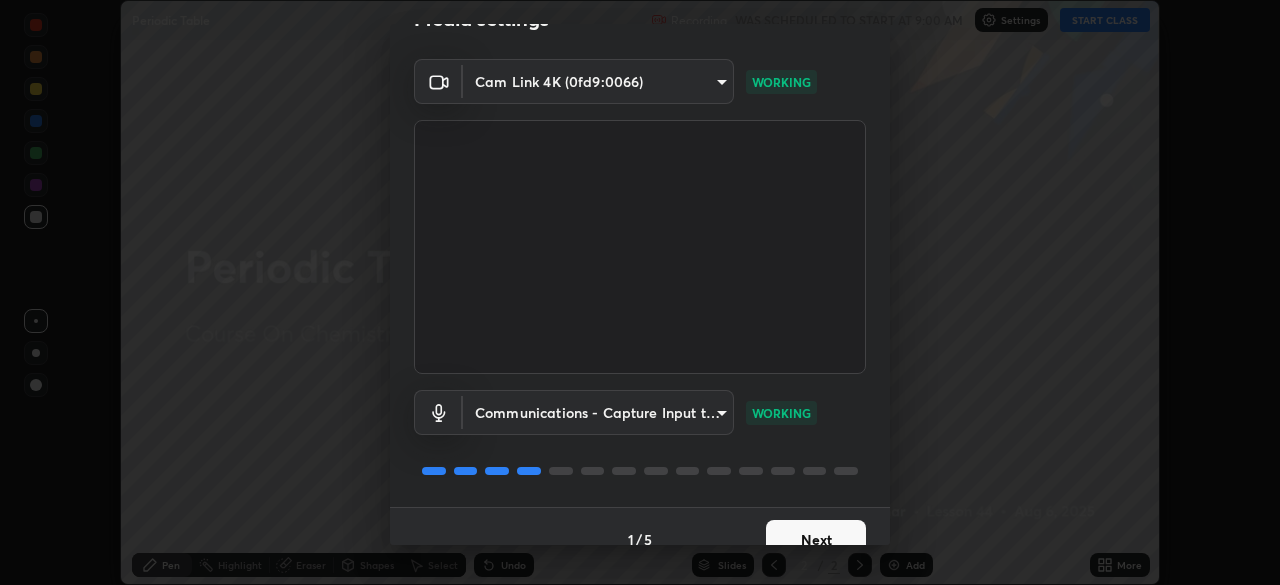 scroll, scrollTop: 71, scrollLeft: 0, axis: vertical 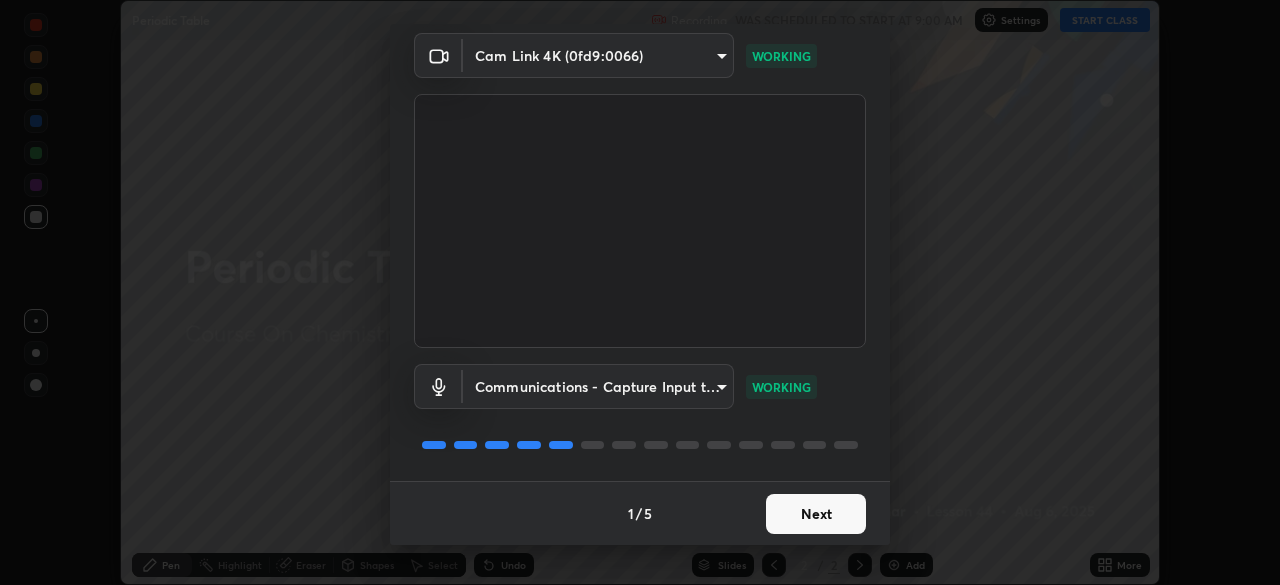 click on "Next" at bounding box center [816, 514] 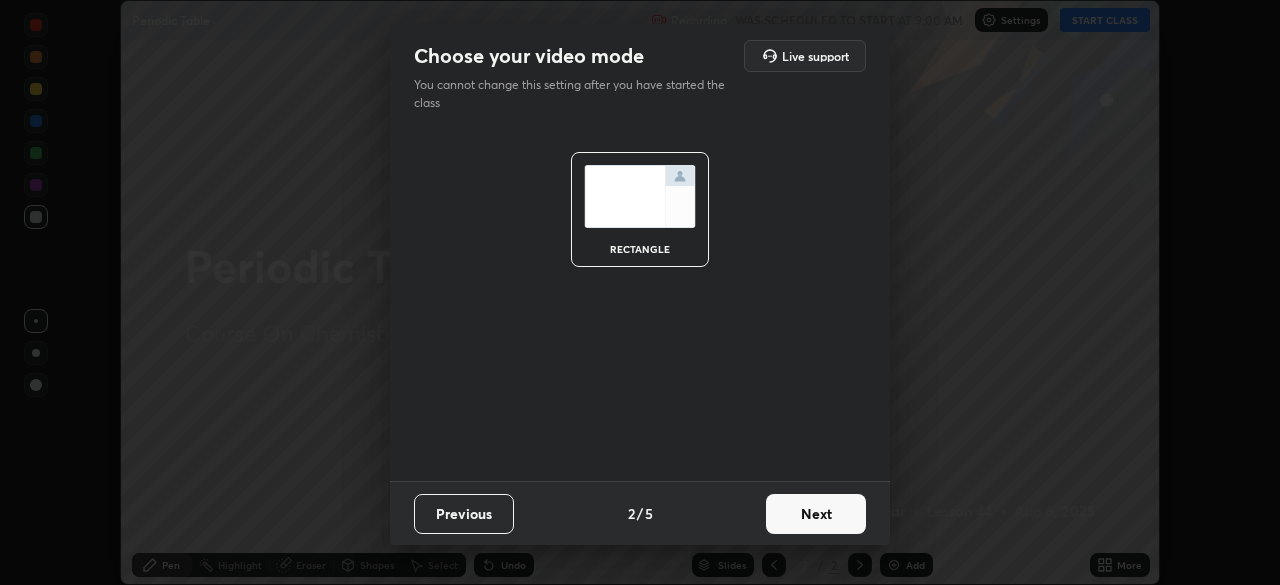 scroll, scrollTop: 0, scrollLeft: 0, axis: both 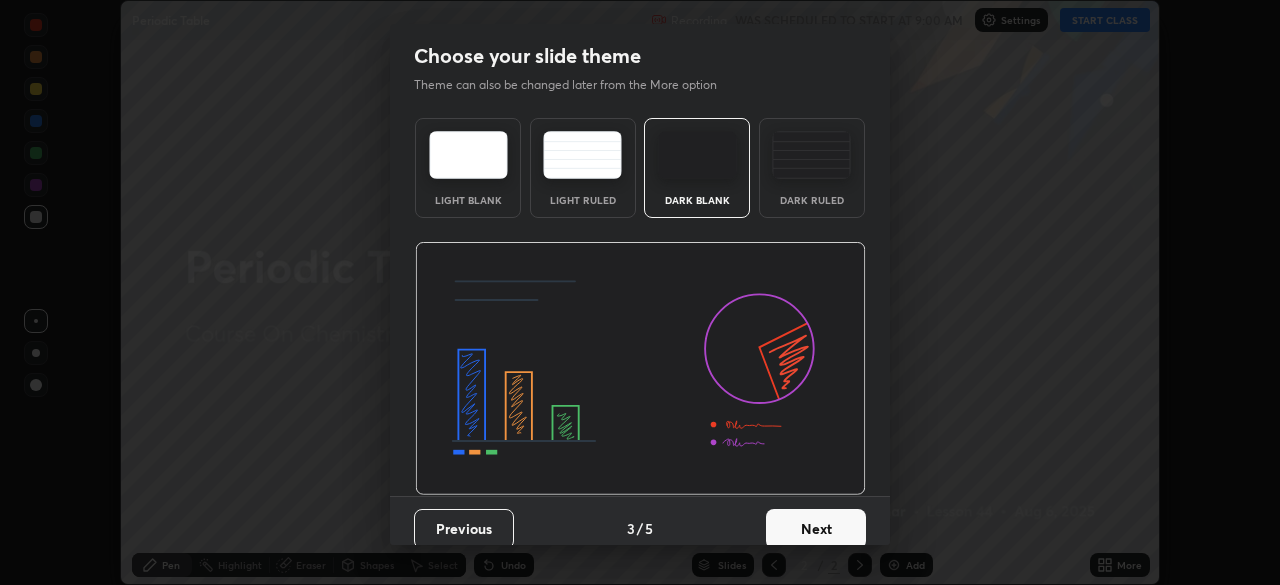 click on "Next" at bounding box center [816, 529] 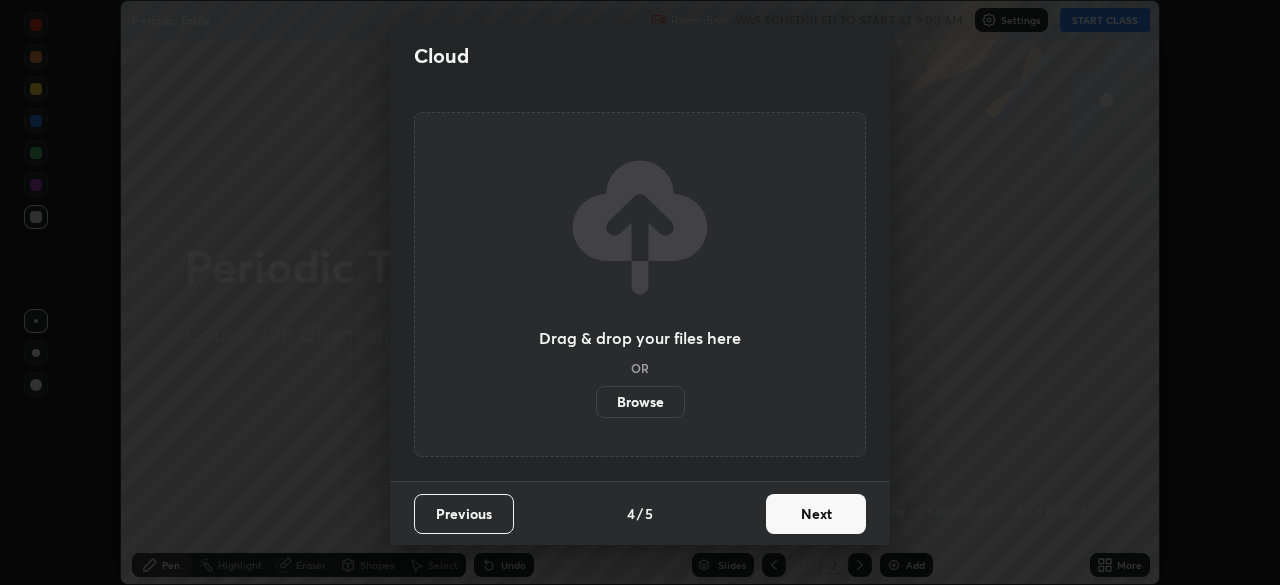 click on "Next" at bounding box center (816, 514) 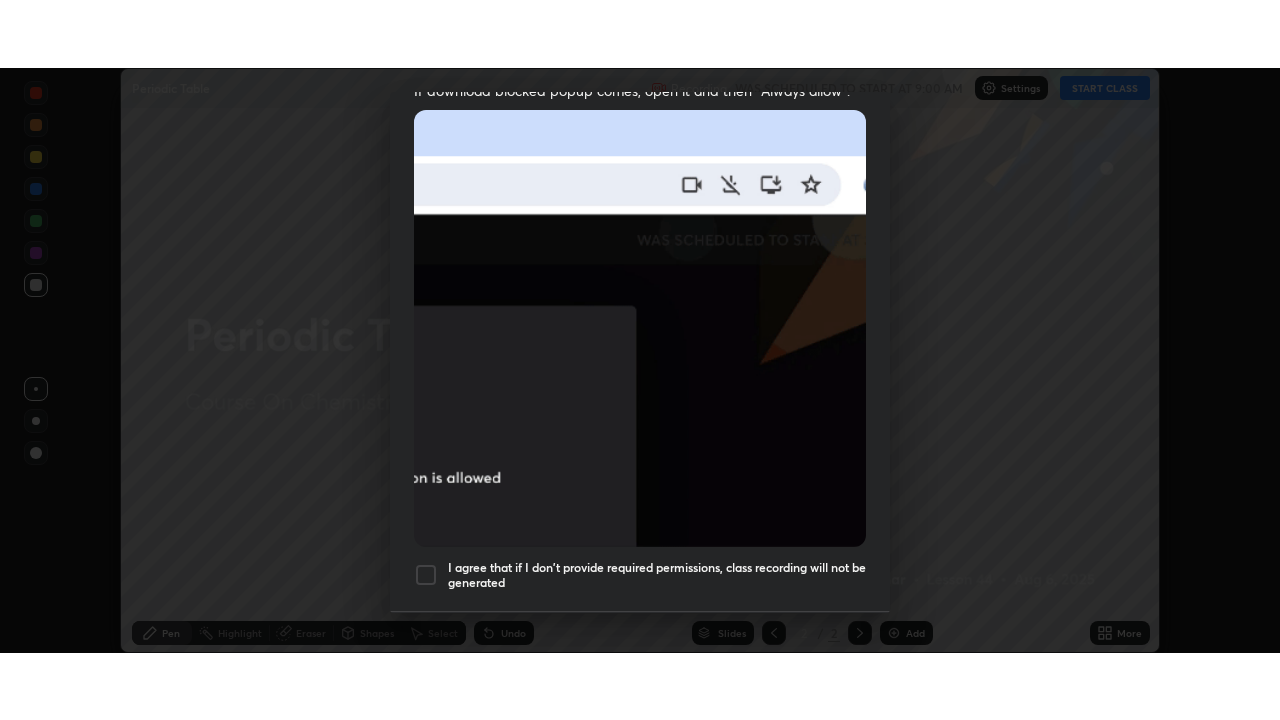 scroll, scrollTop: 479, scrollLeft: 0, axis: vertical 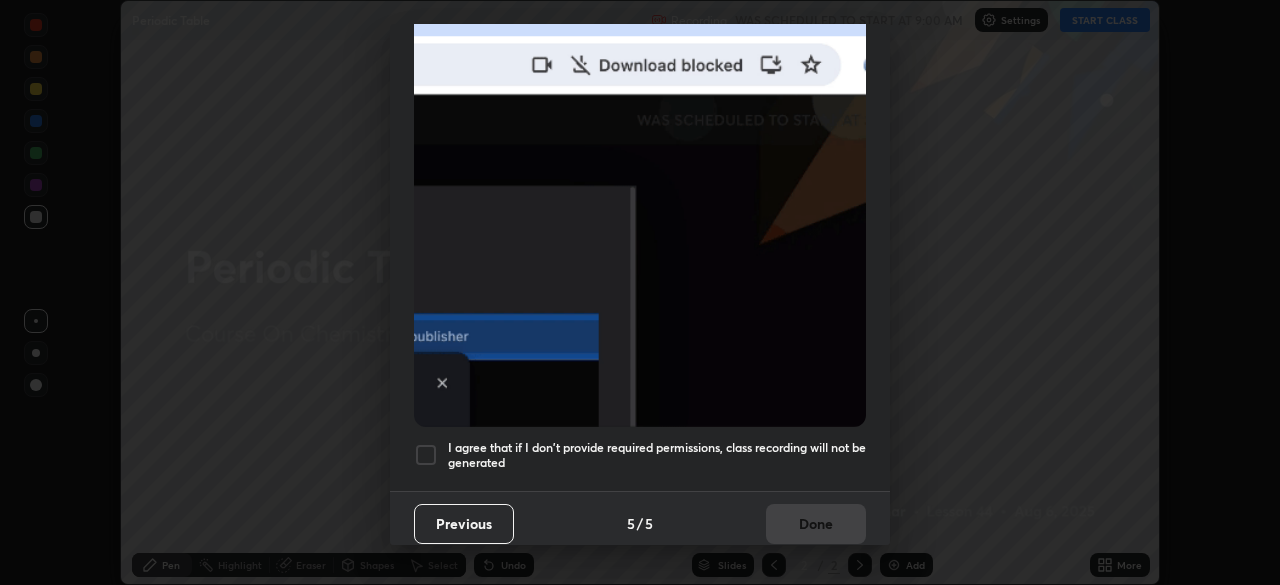 click at bounding box center (426, 455) 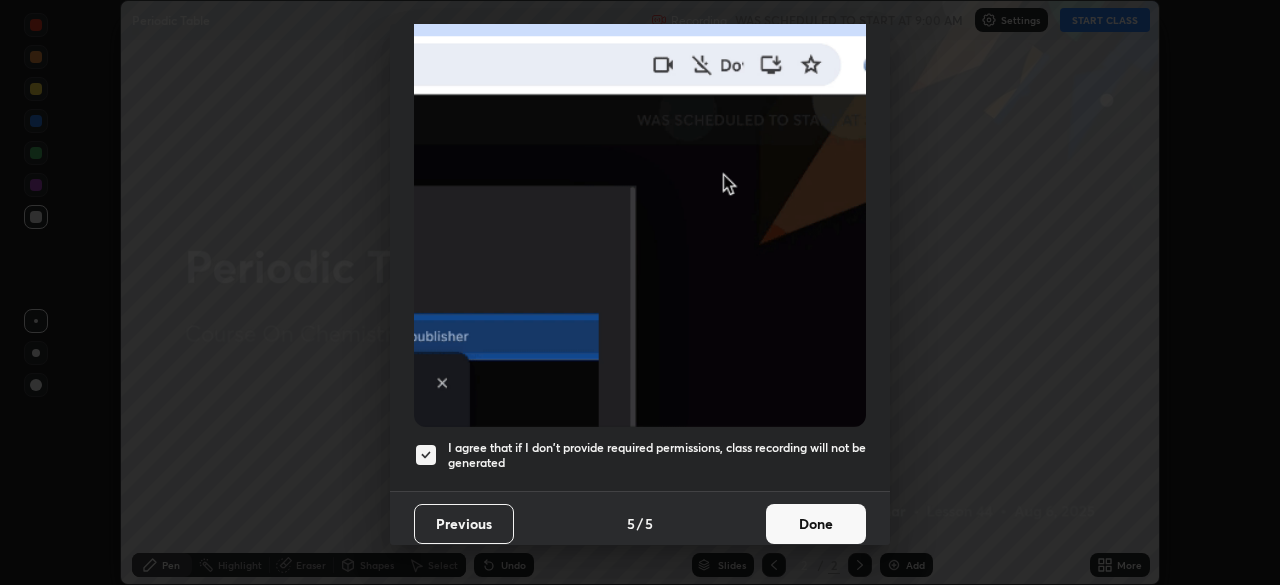 click on "Done" at bounding box center (816, 524) 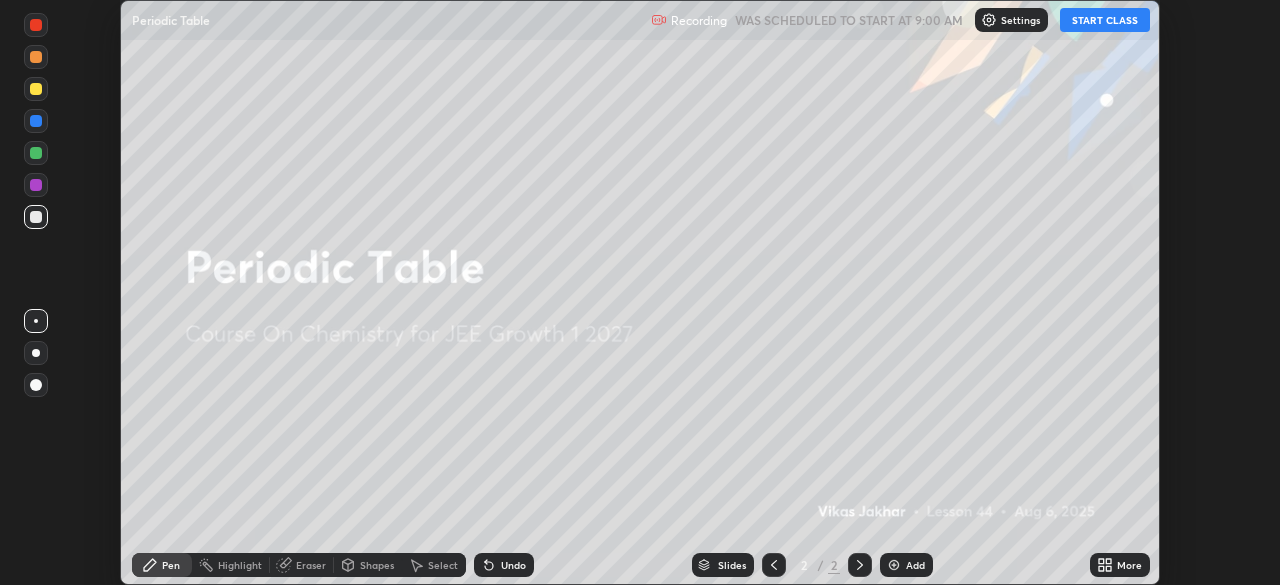 click on "START CLASS" at bounding box center (1105, 20) 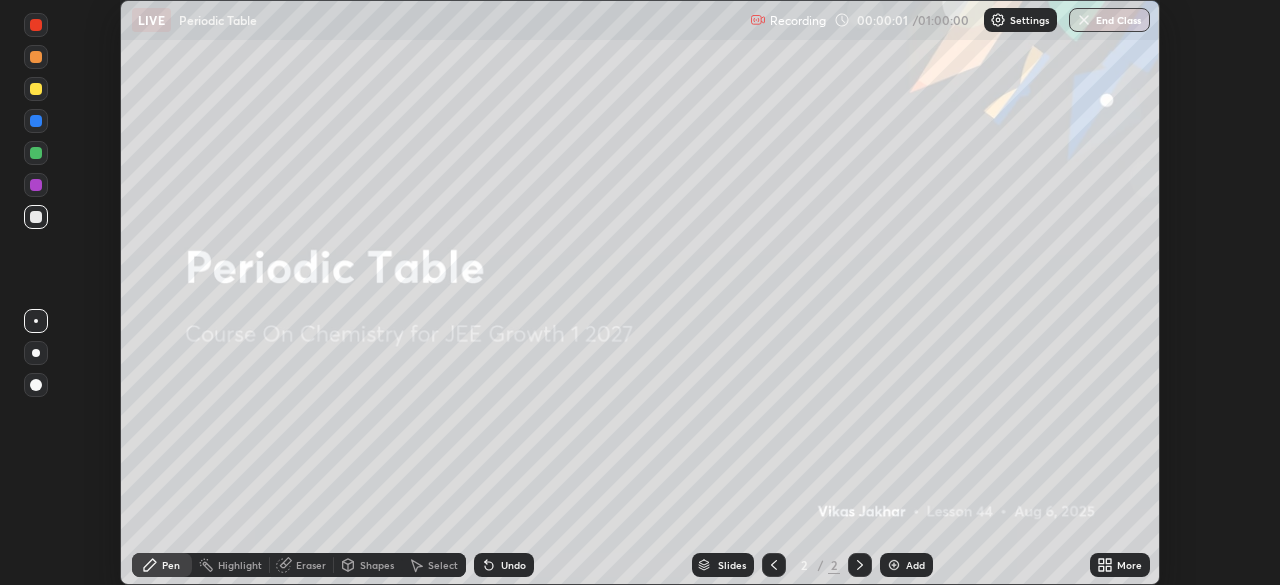 click 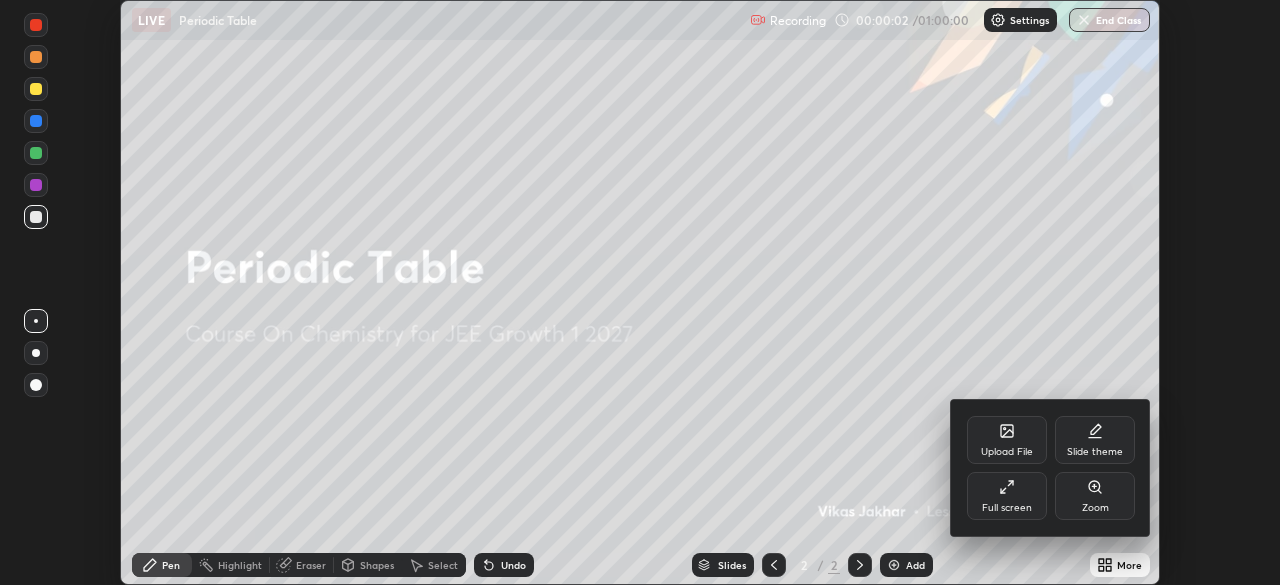 click on "Full screen" at bounding box center [1007, 496] 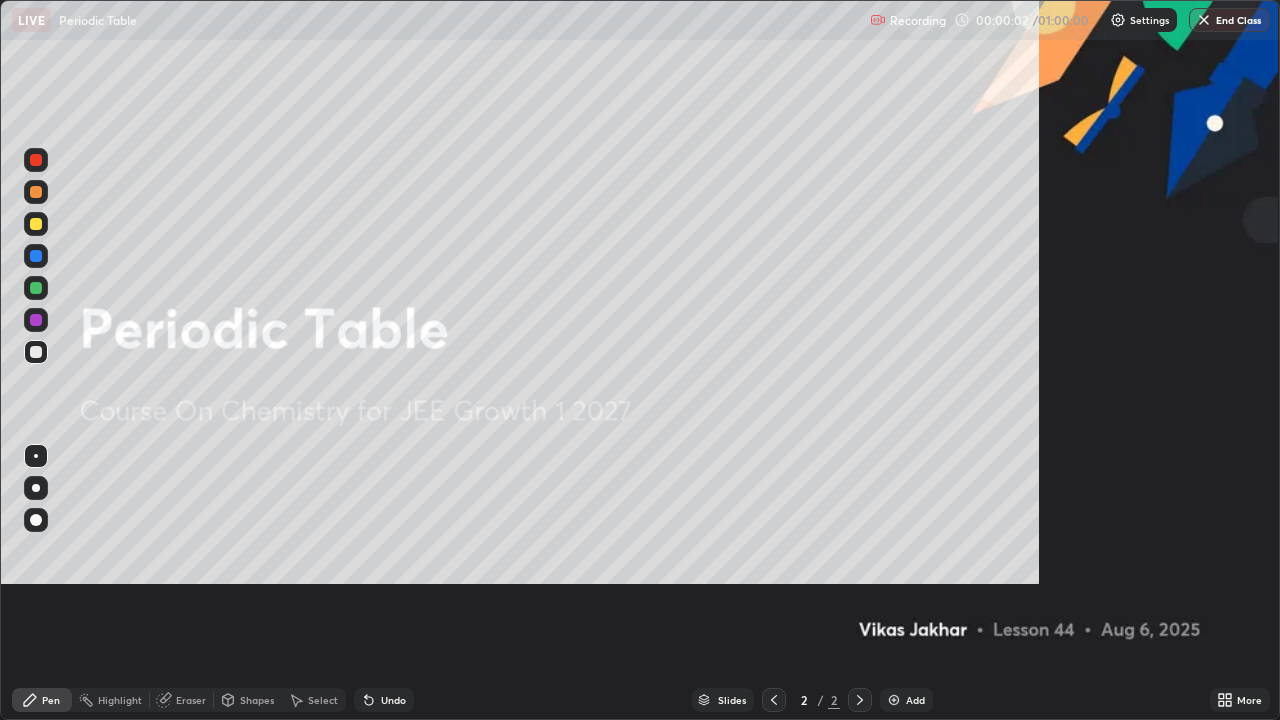 scroll, scrollTop: 99280, scrollLeft: 98720, axis: both 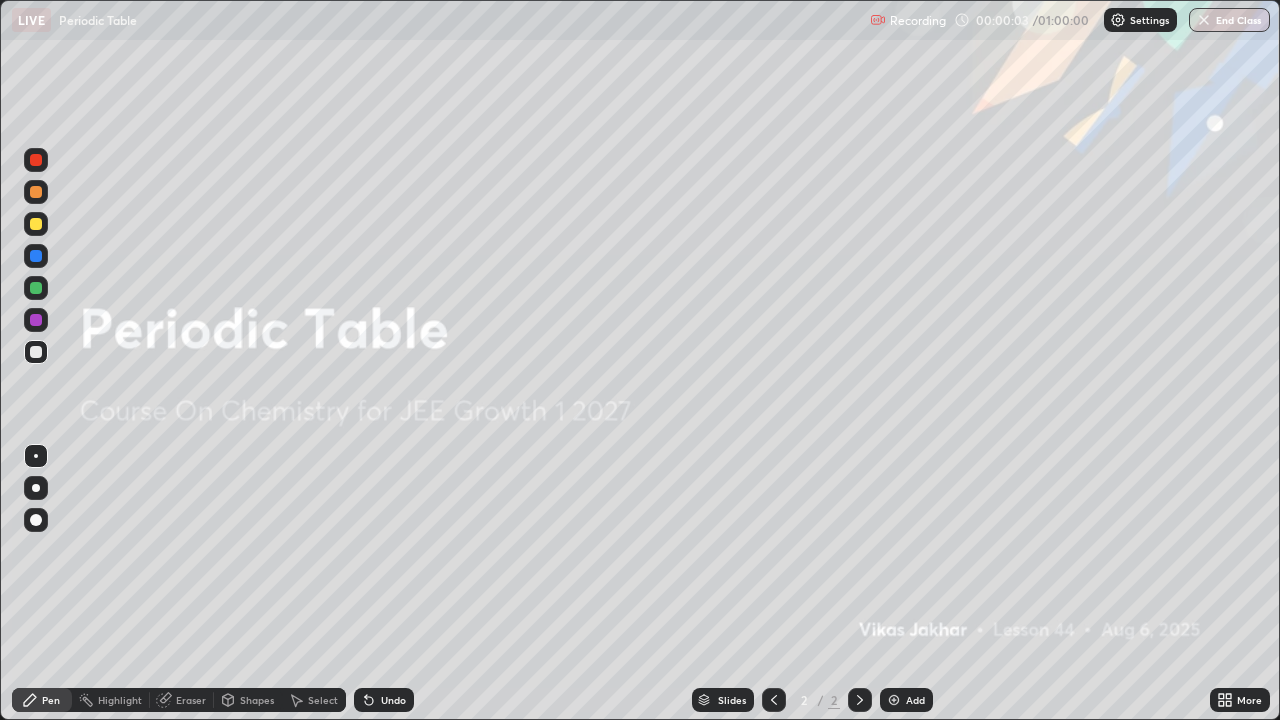 click on "Add" at bounding box center (915, 700) 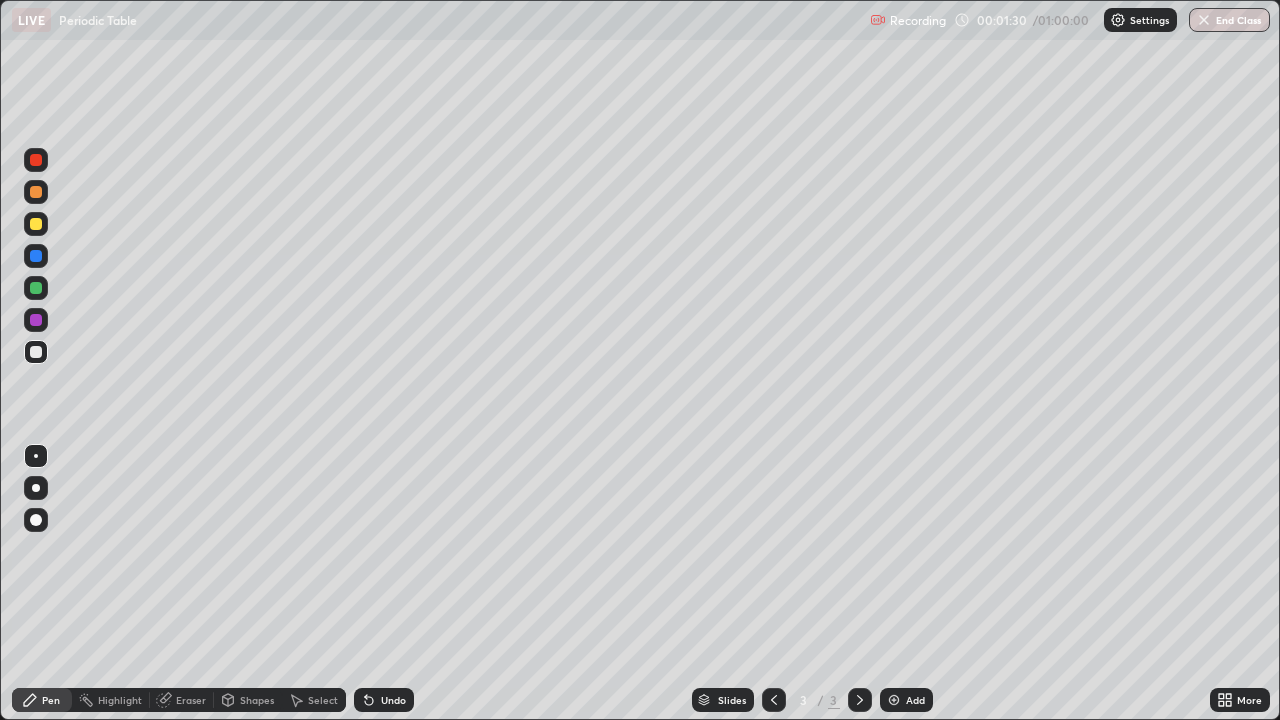 click on "Eraser" at bounding box center [191, 700] 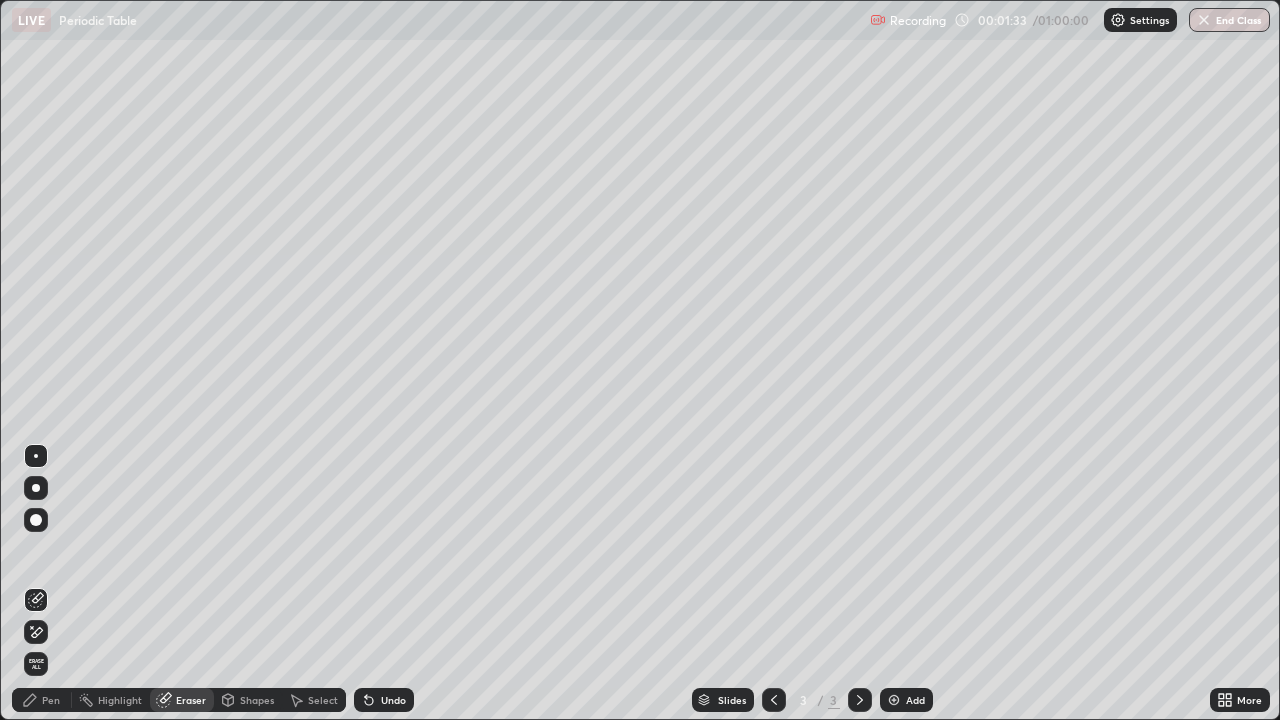 click on "Pen" at bounding box center (51, 700) 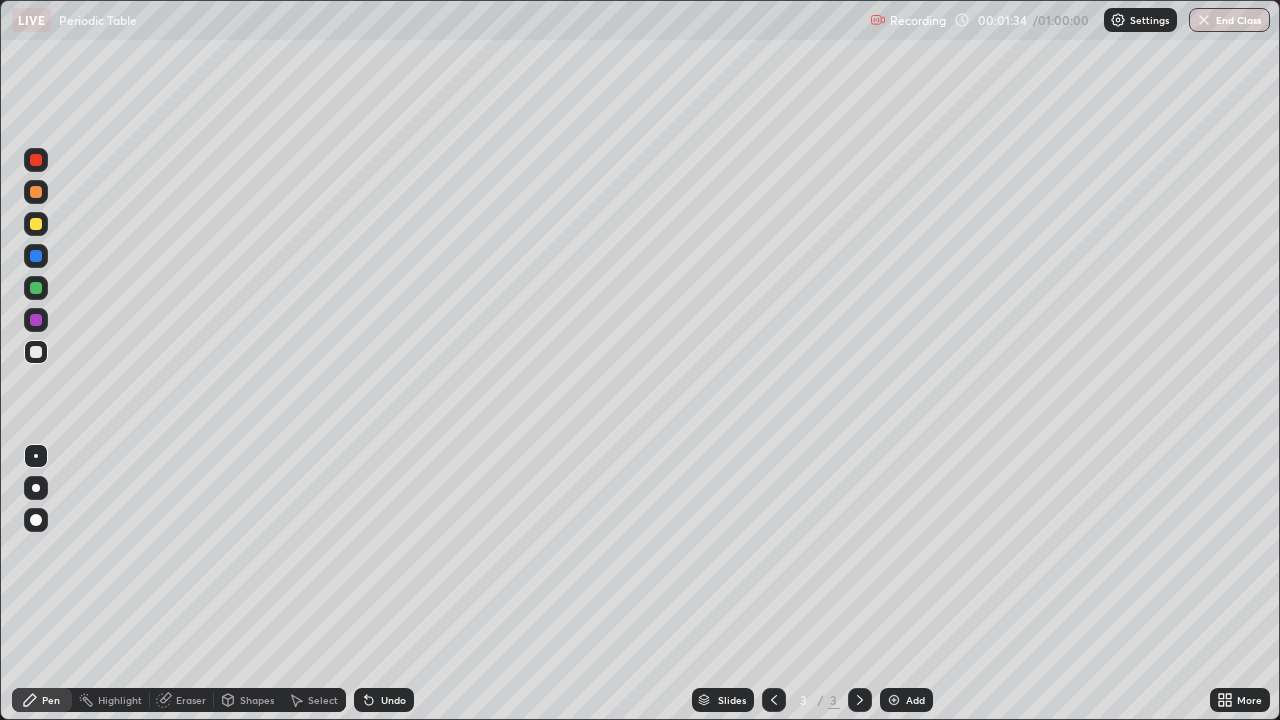 click at bounding box center [36, 488] 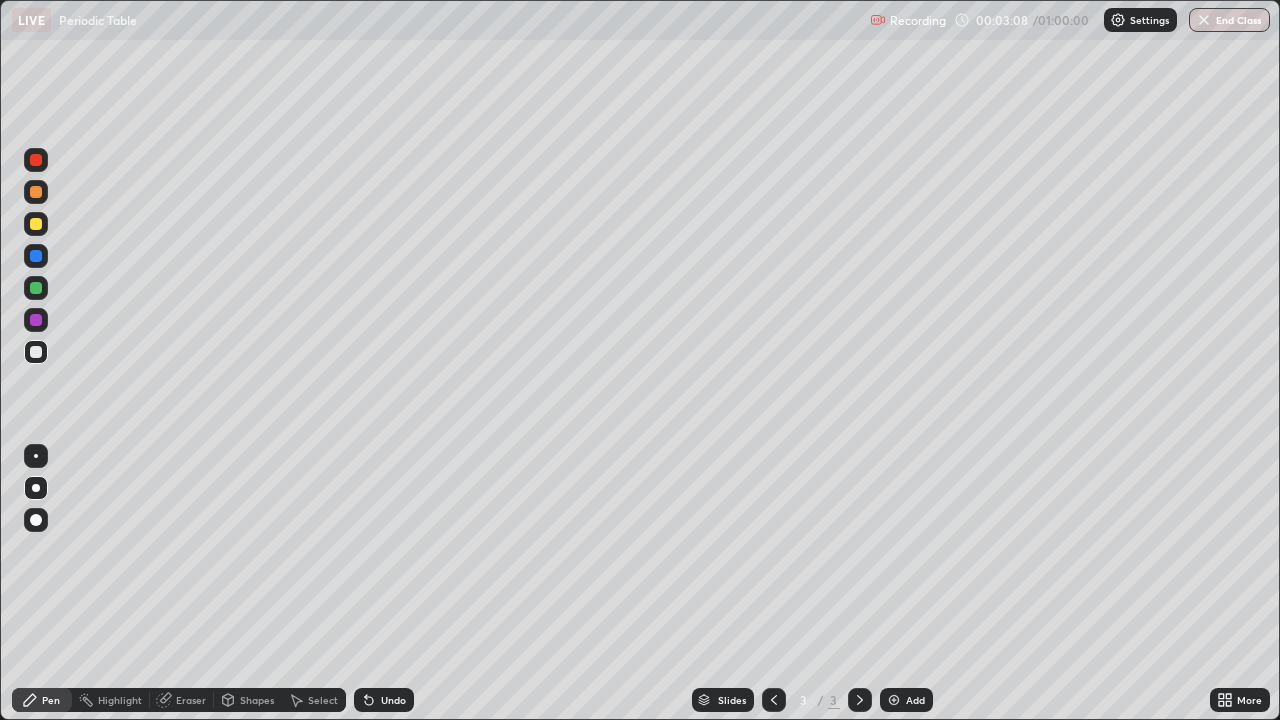 click on "Eraser" at bounding box center [191, 700] 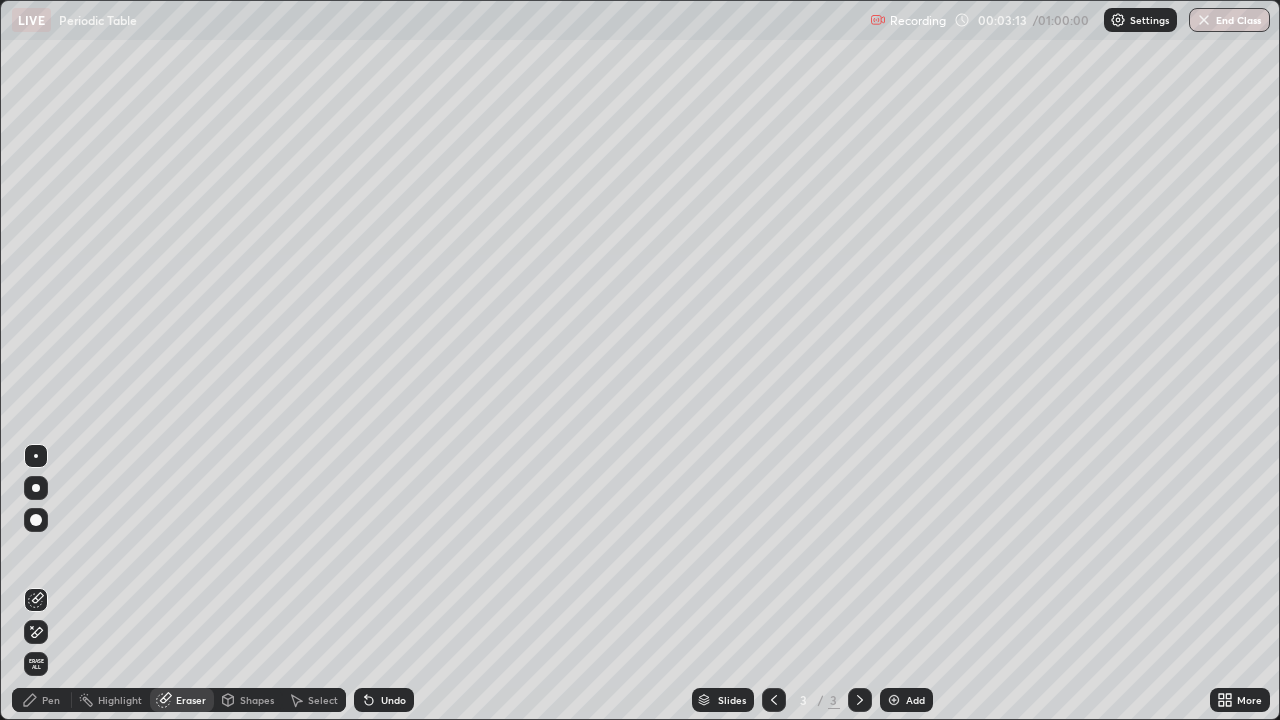 click on "Pen" at bounding box center [51, 700] 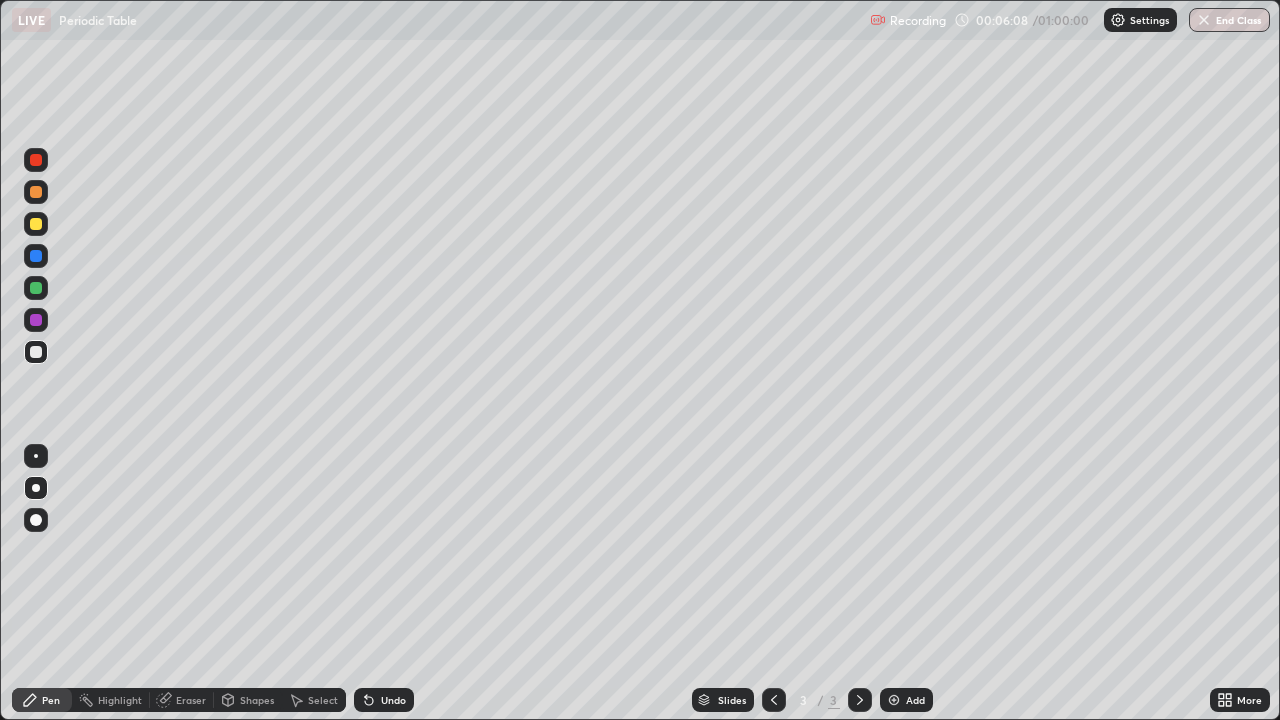 click on "Eraser" at bounding box center (191, 700) 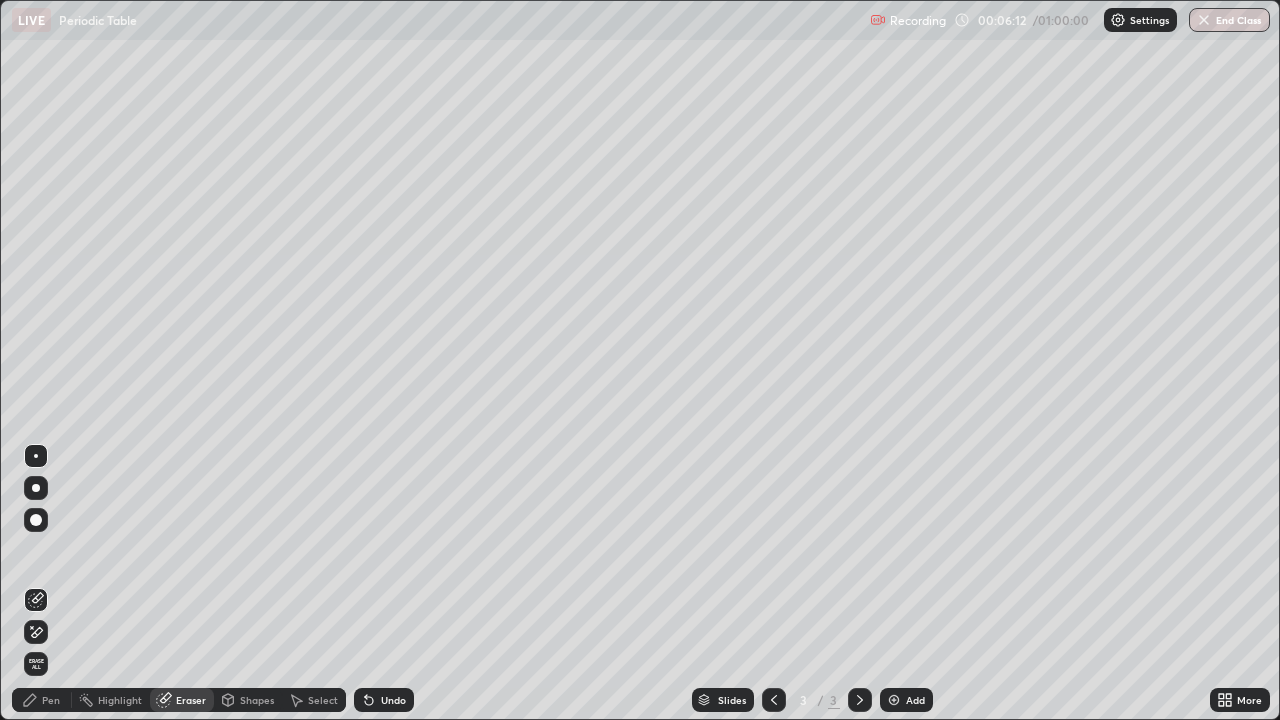 click on "Pen" at bounding box center (51, 700) 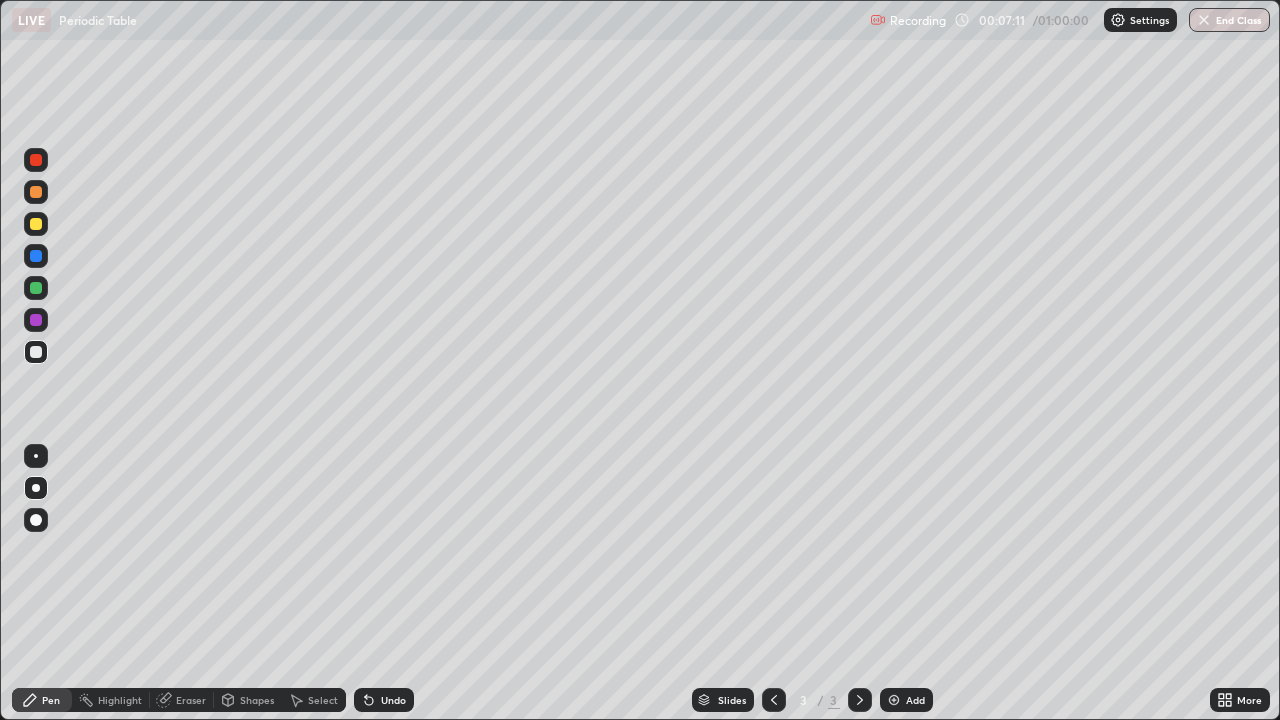 click on "Eraser" at bounding box center [191, 700] 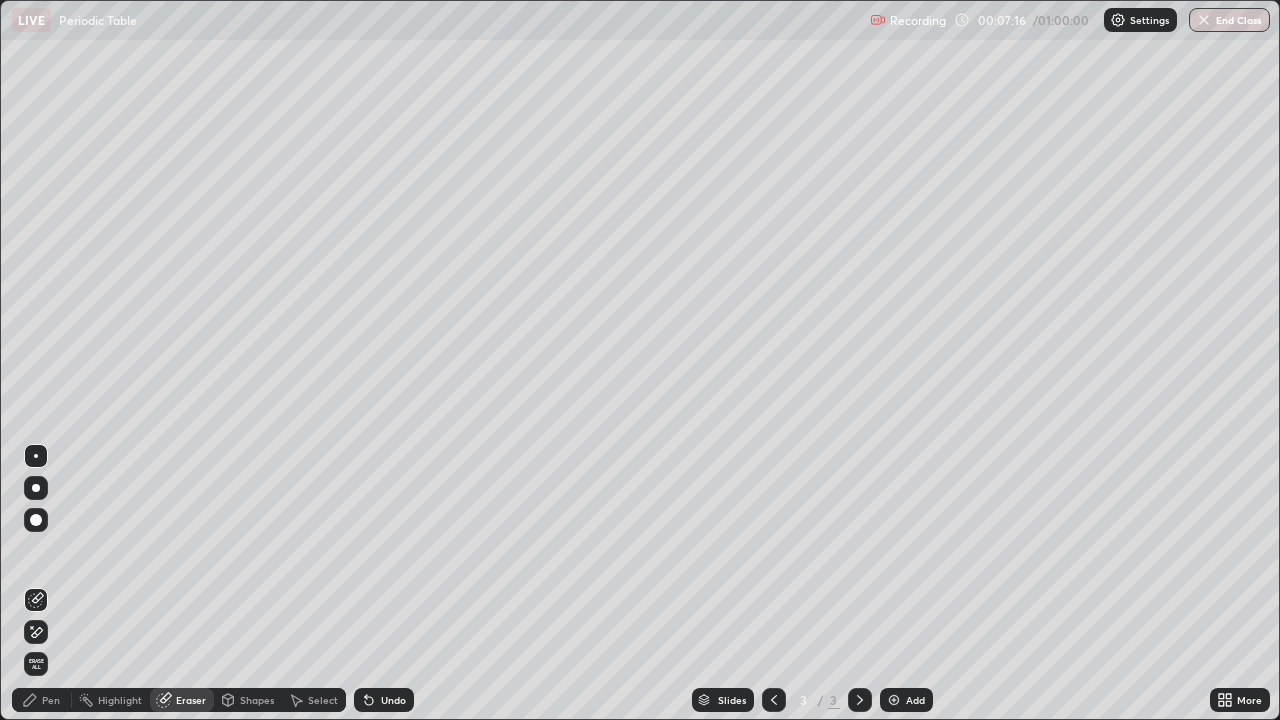 click on "Pen" at bounding box center (51, 700) 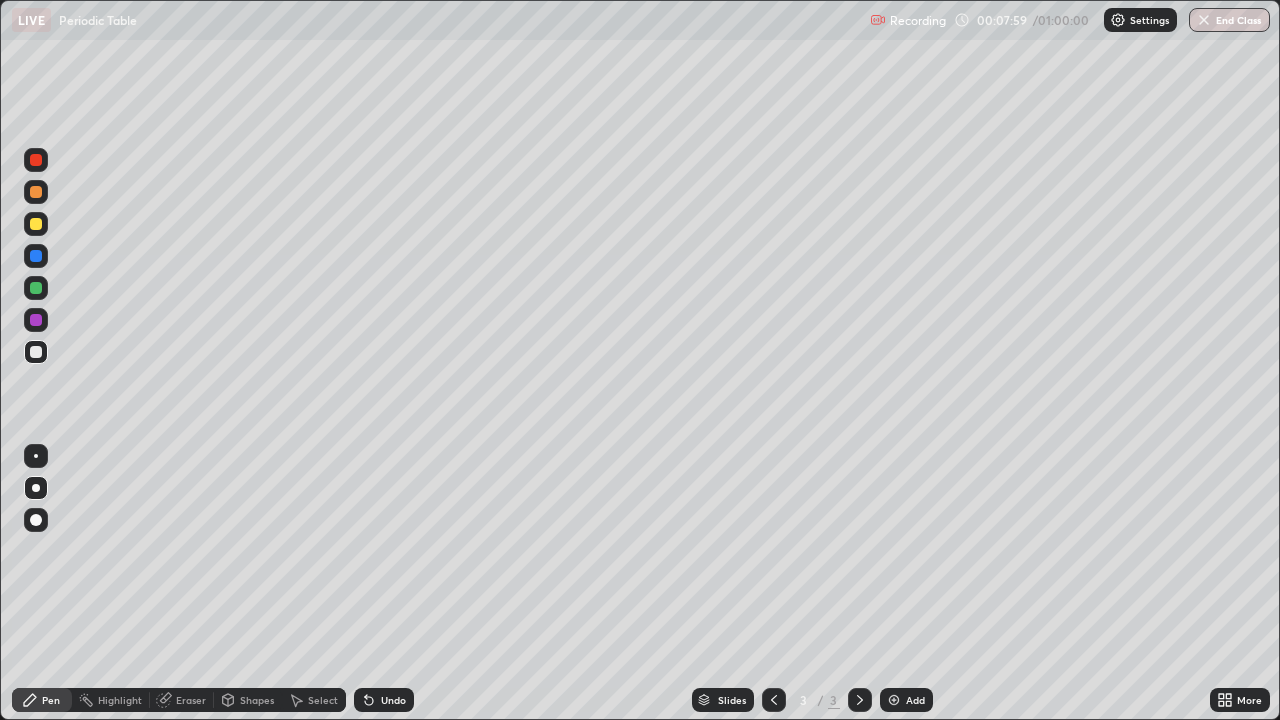 click on "Eraser" at bounding box center (191, 700) 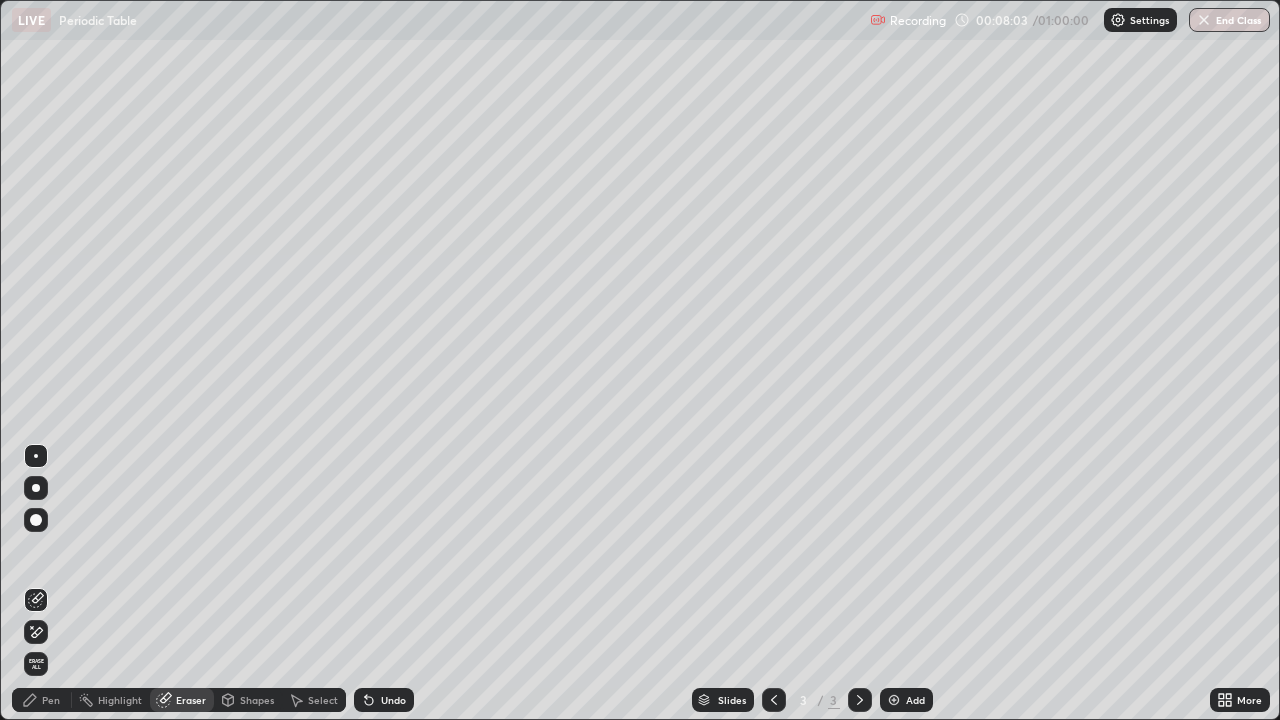 click on "Pen" at bounding box center [51, 700] 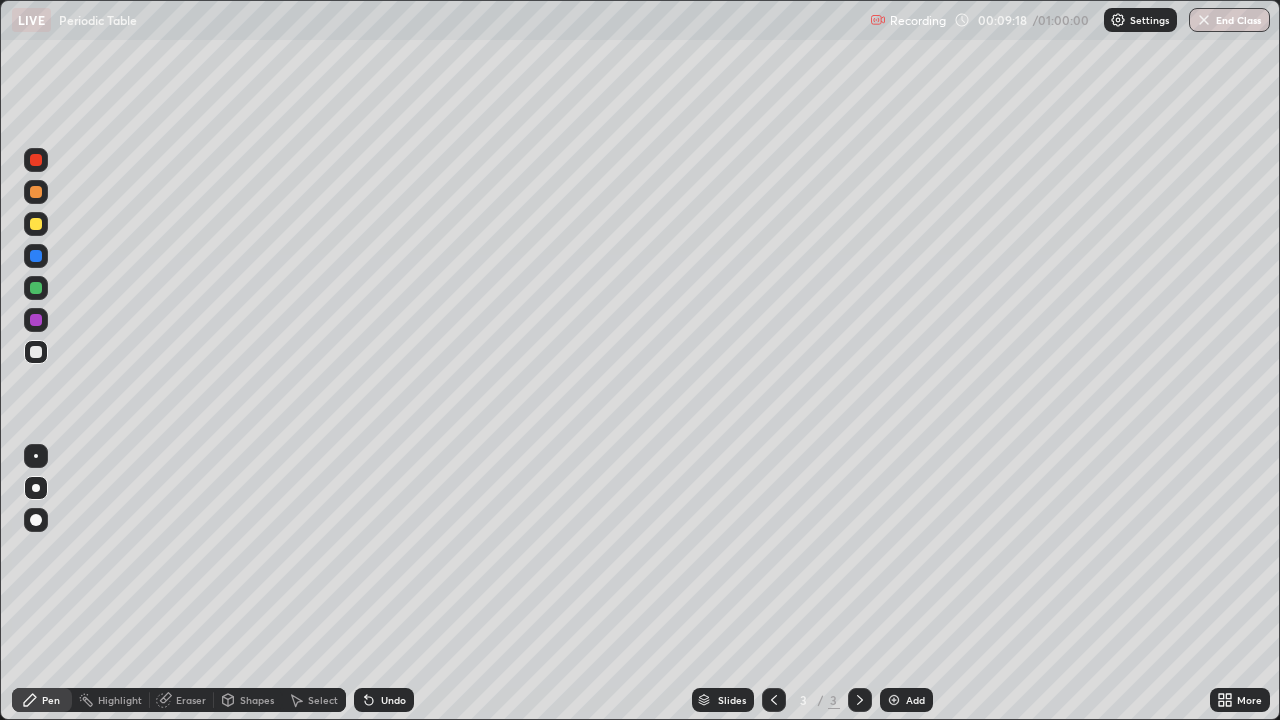 click at bounding box center [36, 160] 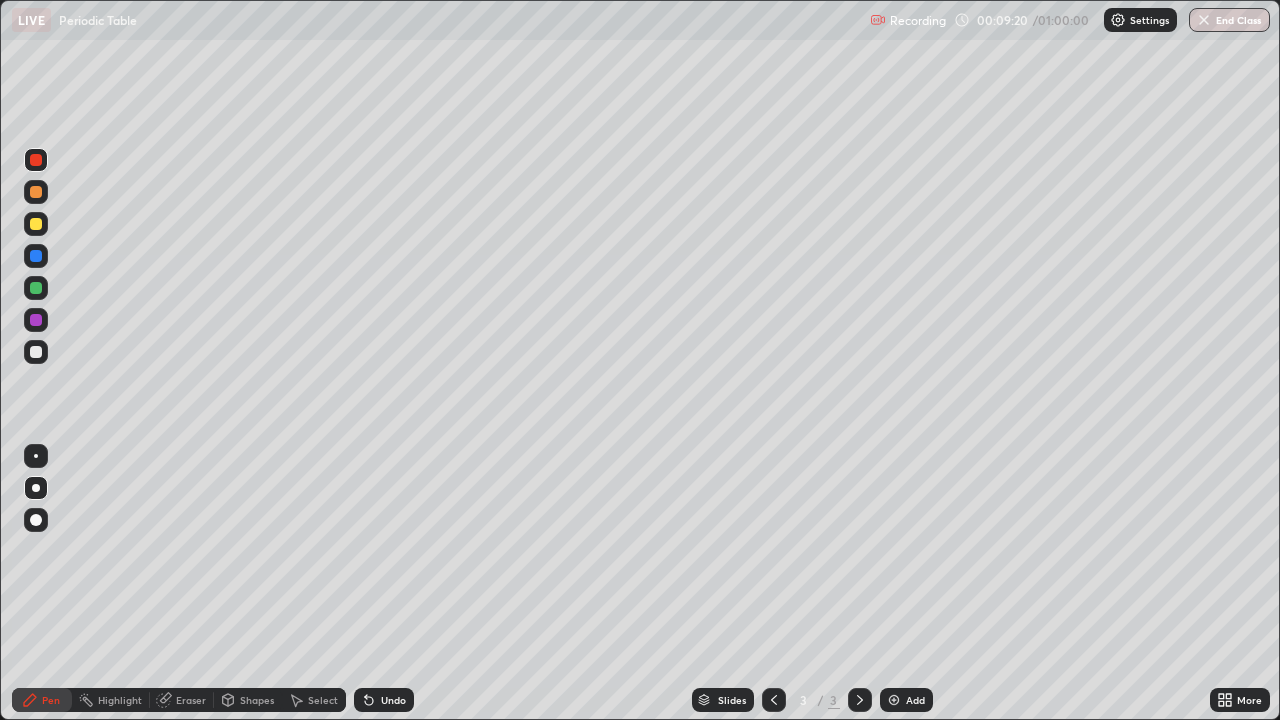 click at bounding box center [36, 160] 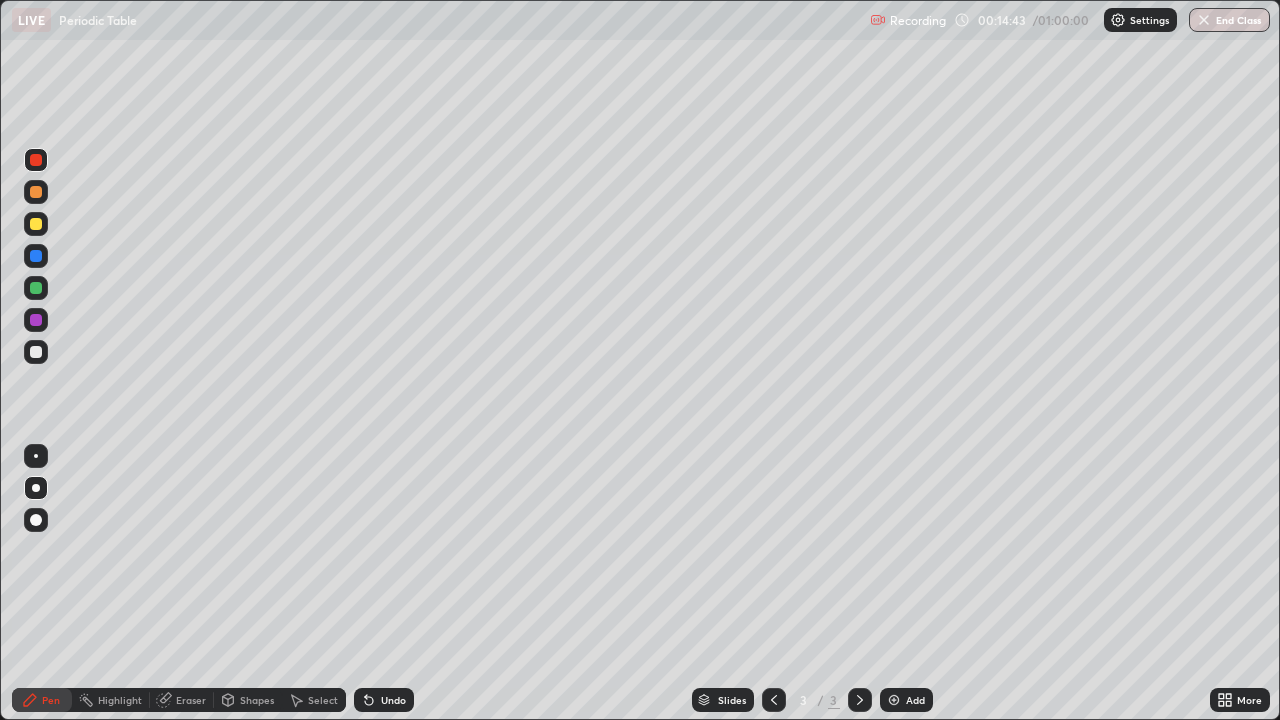 click on "Add" at bounding box center (906, 700) 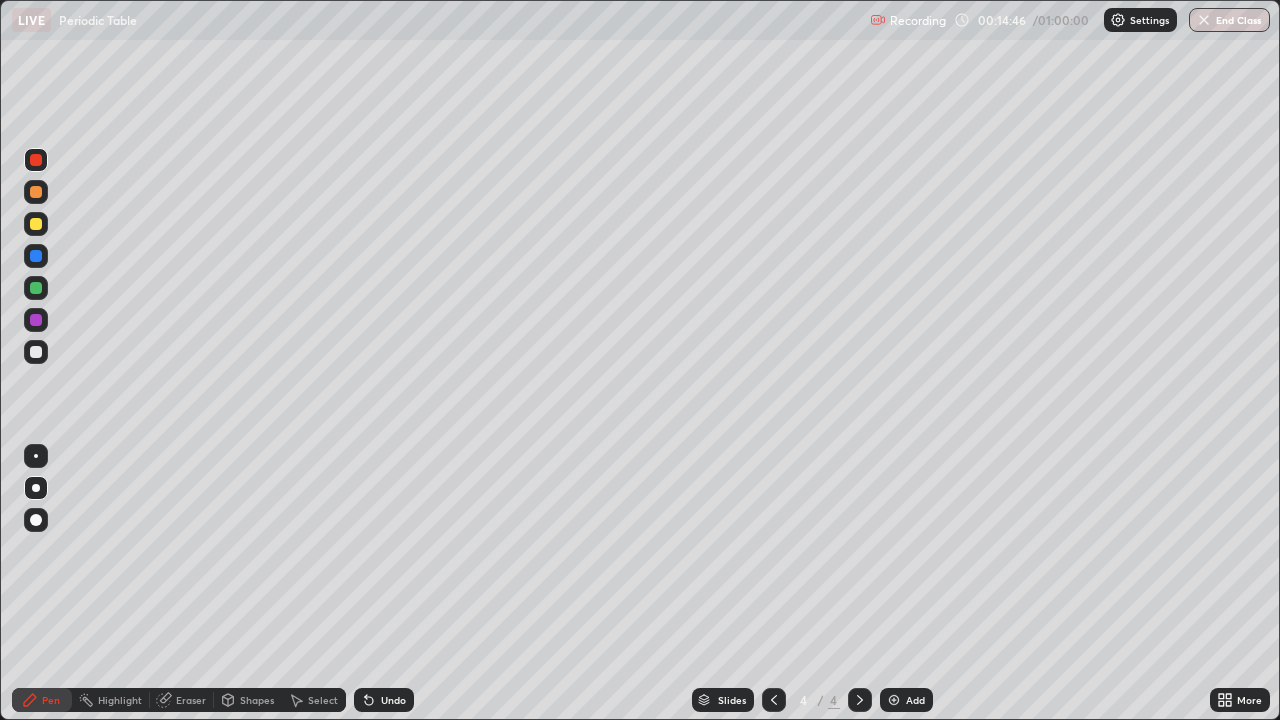 click at bounding box center (36, 352) 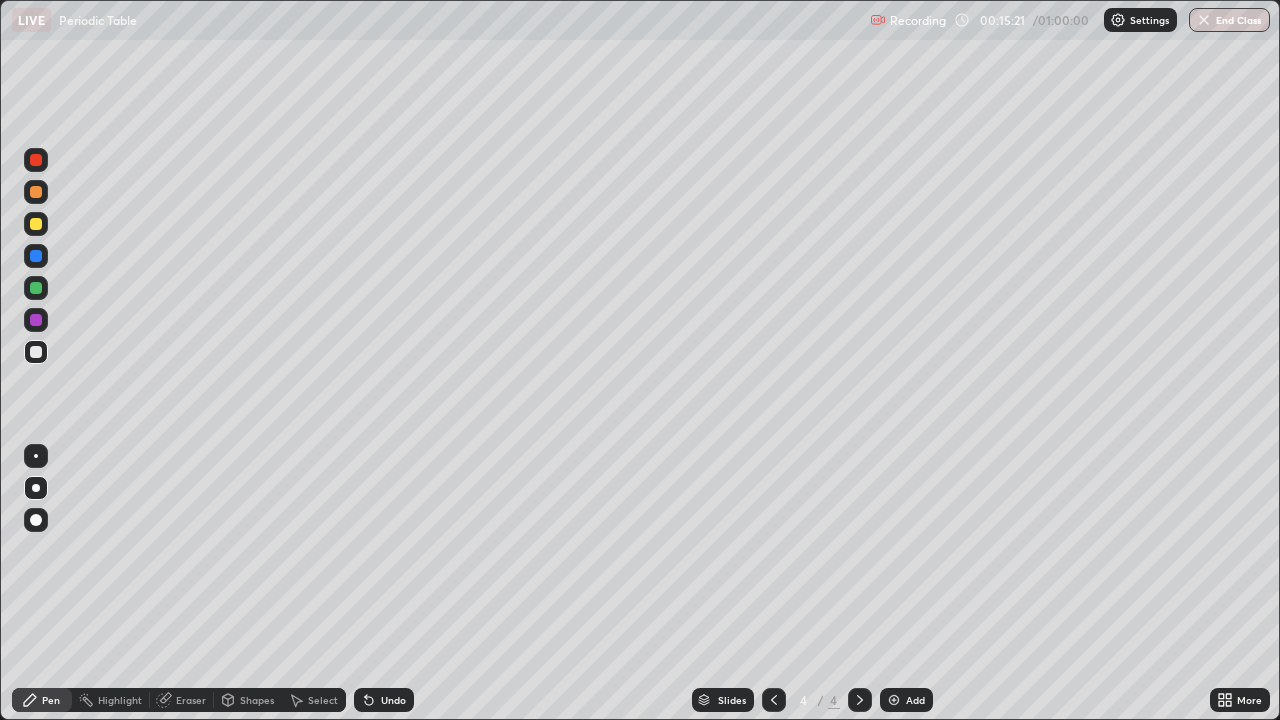 click at bounding box center (36, 160) 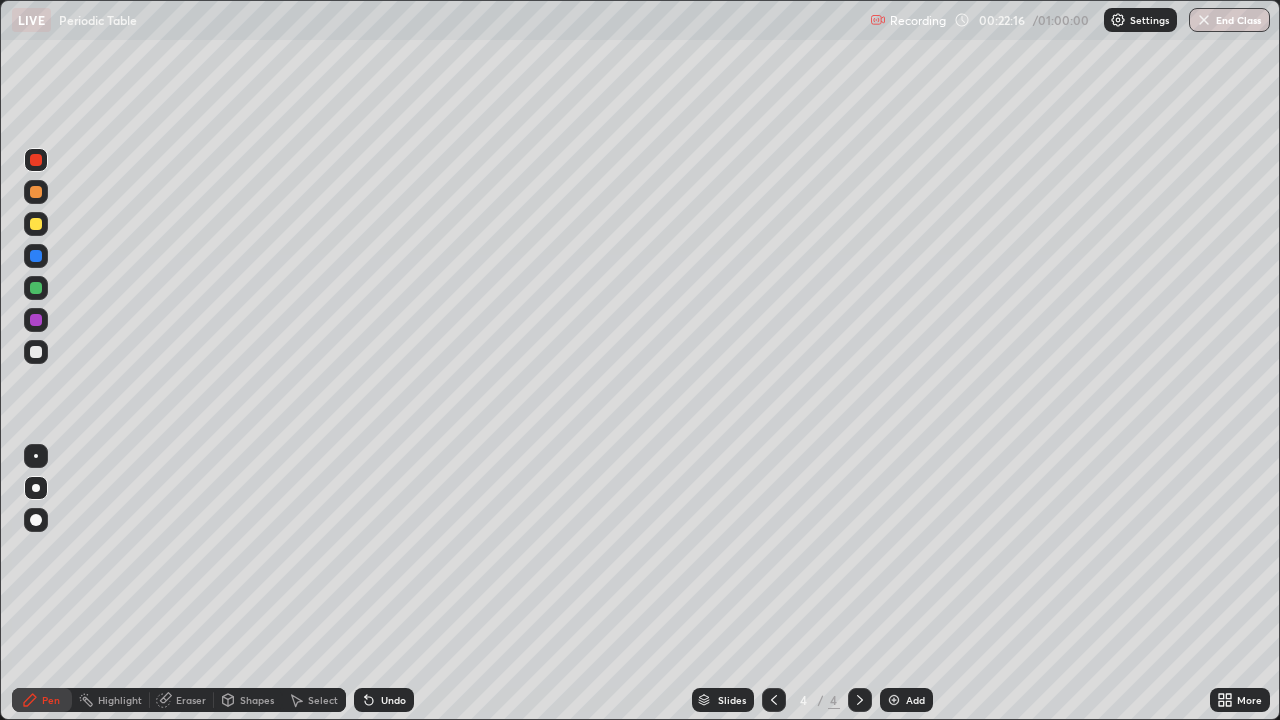 click on "Eraser" at bounding box center [191, 700] 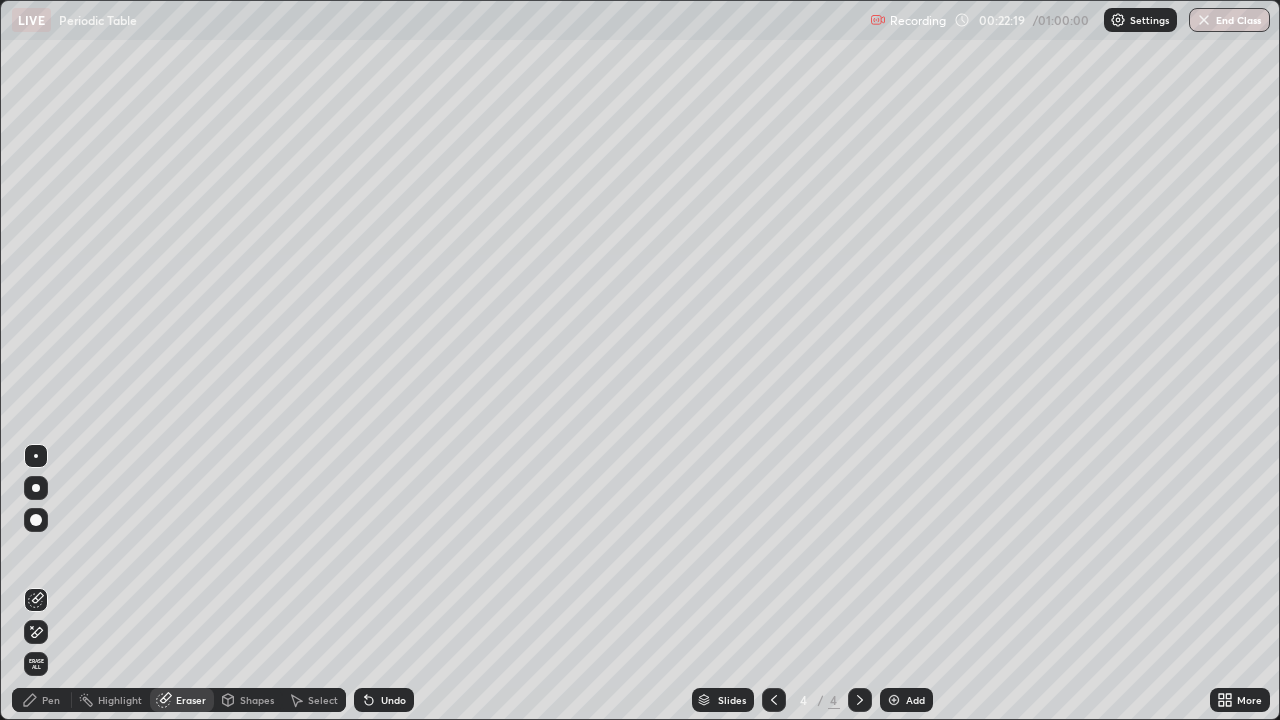 click on "Pen" at bounding box center [51, 700] 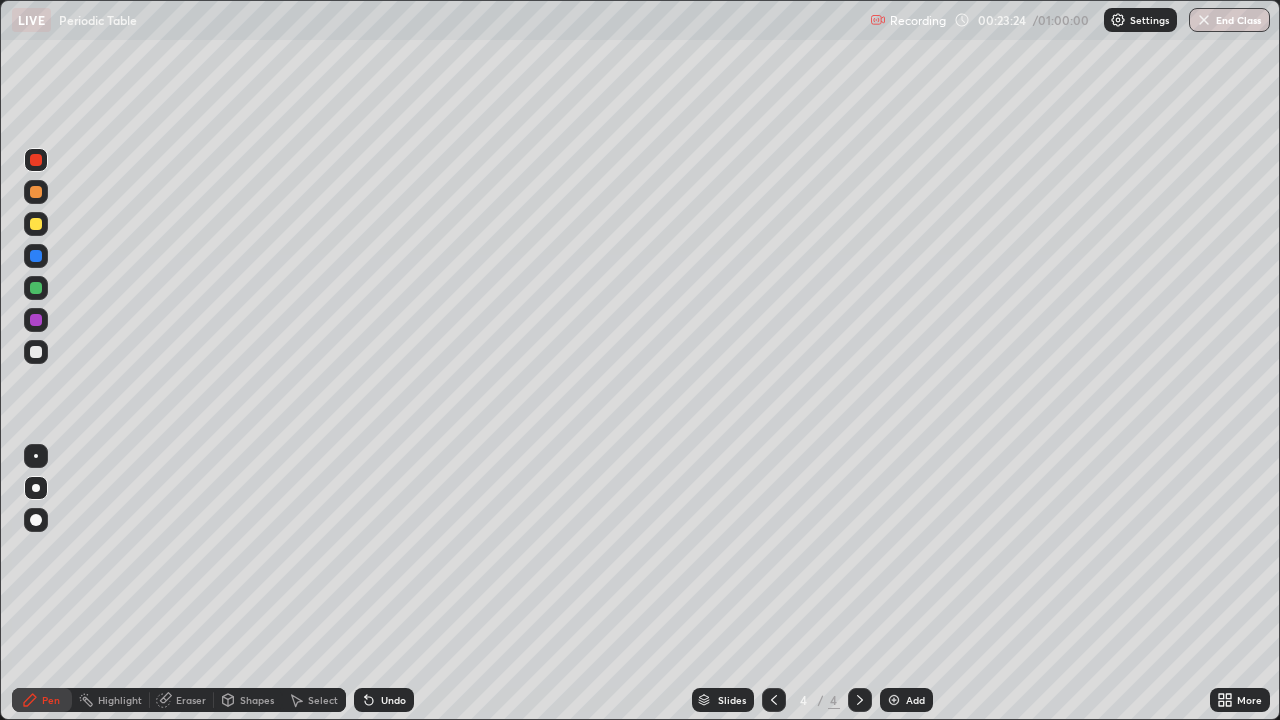 click at bounding box center [36, 224] 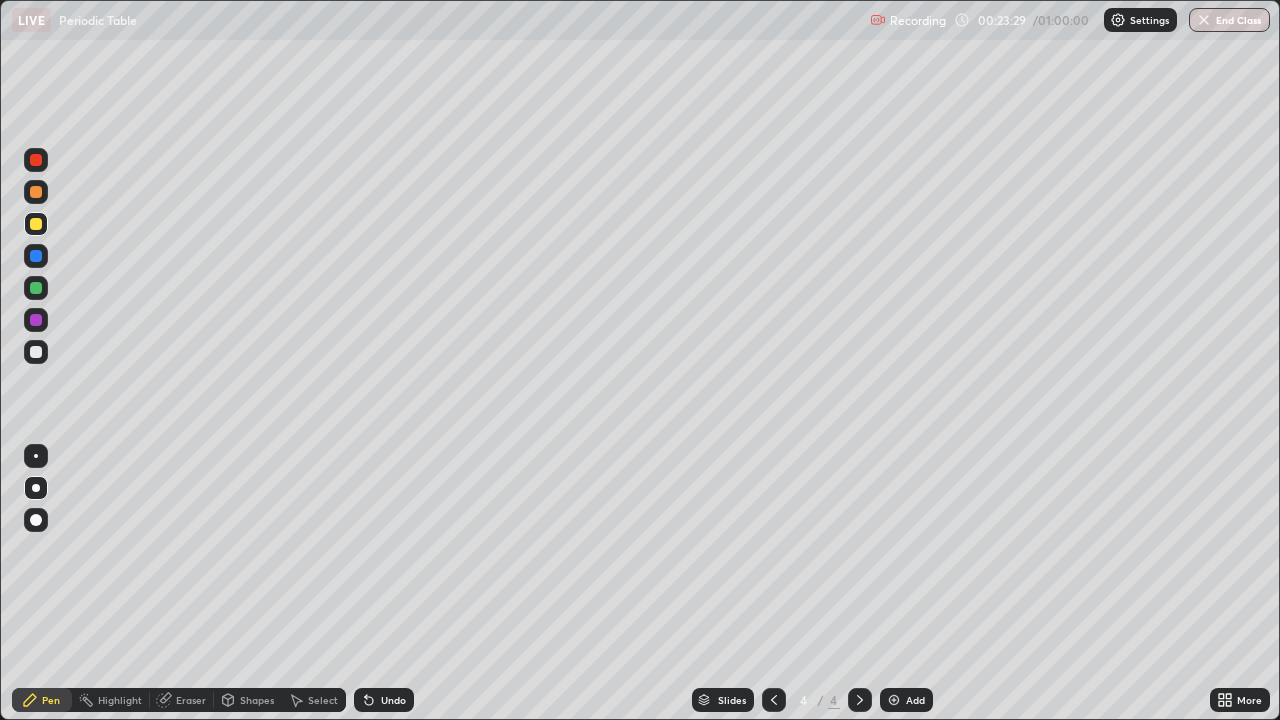 click on "Eraser" at bounding box center [191, 700] 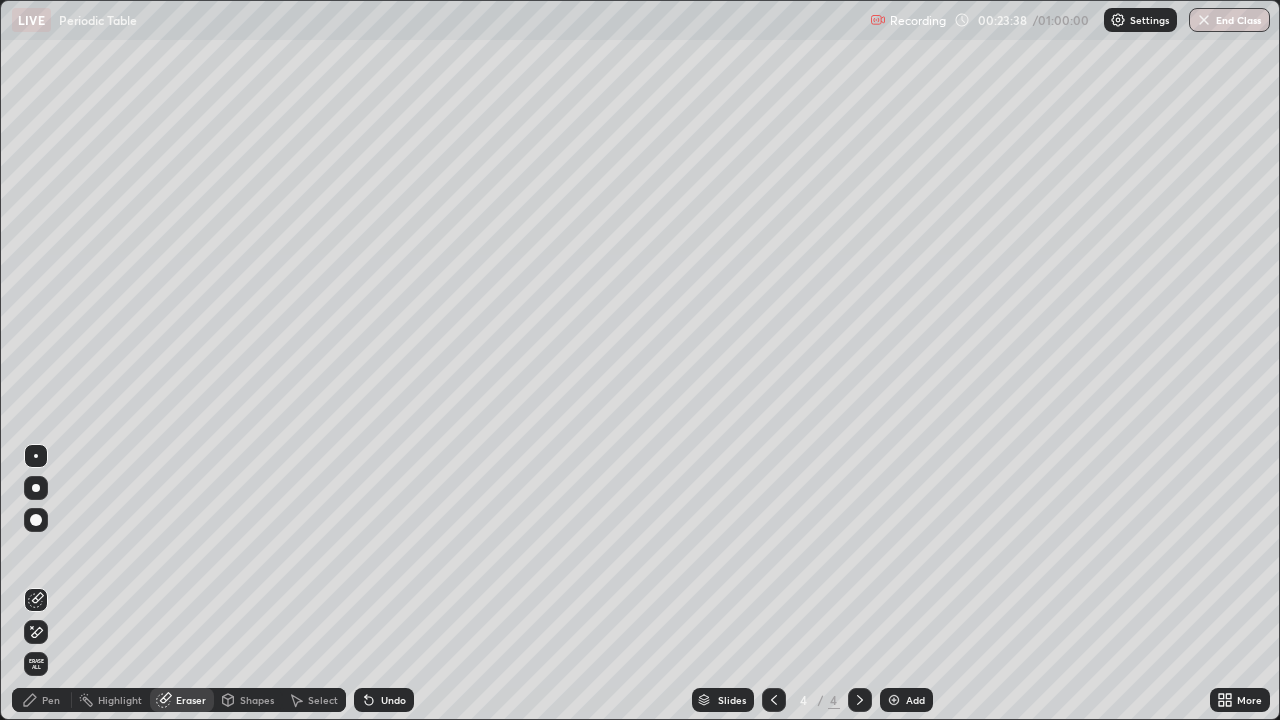 click on "Pen" at bounding box center (51, 700) 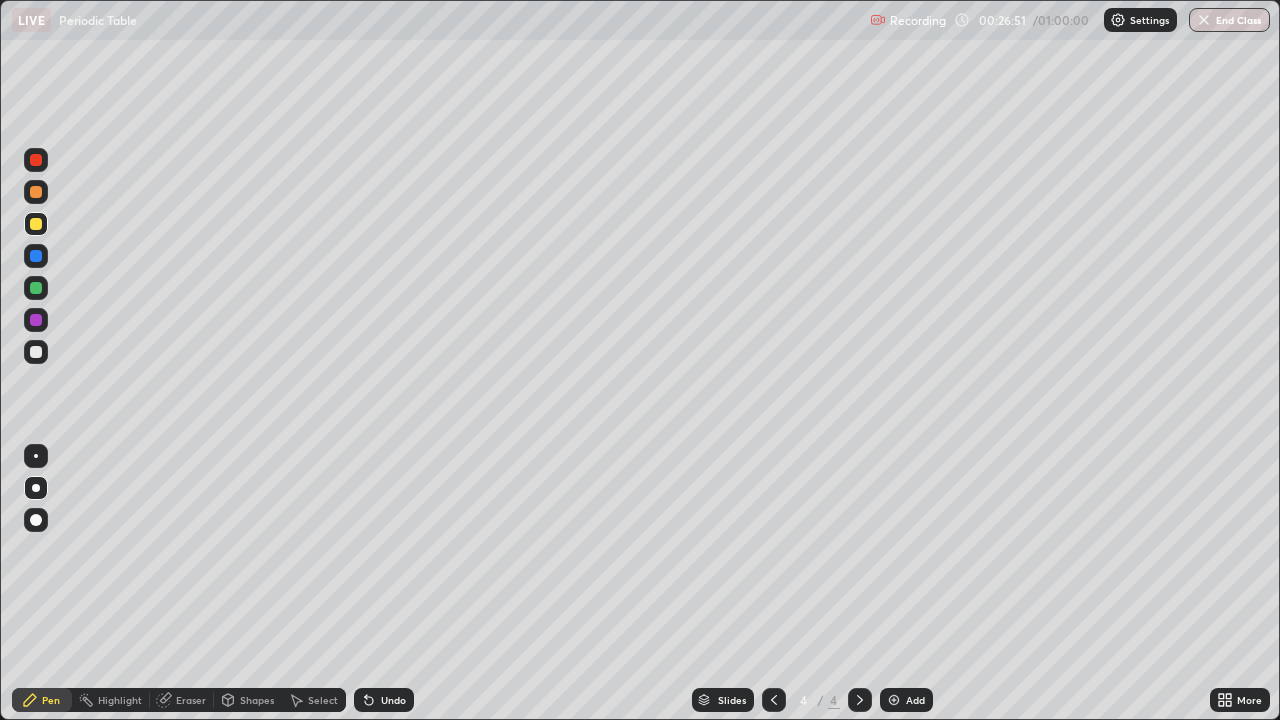 click on "Eraser" at bounding box center (191, 700) 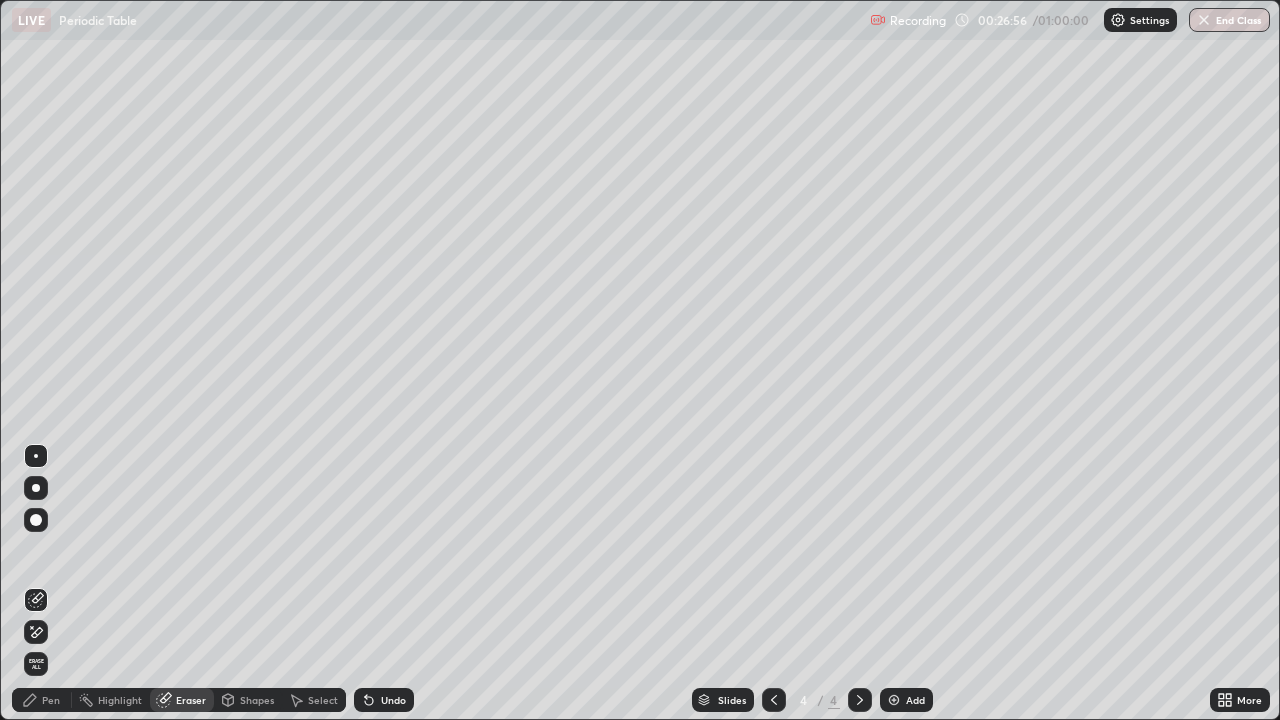 click on "Pen" at bounding box center [51, 700] 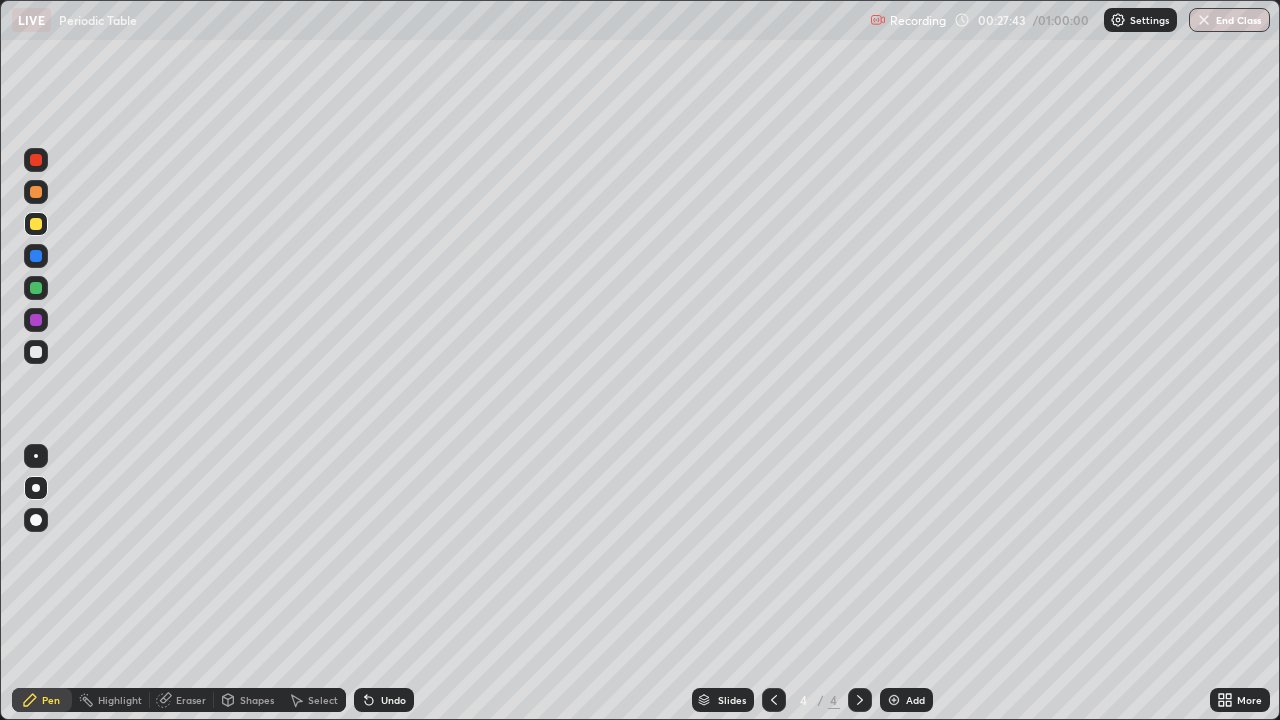 click on "Add" at bounding box center [906, 700] 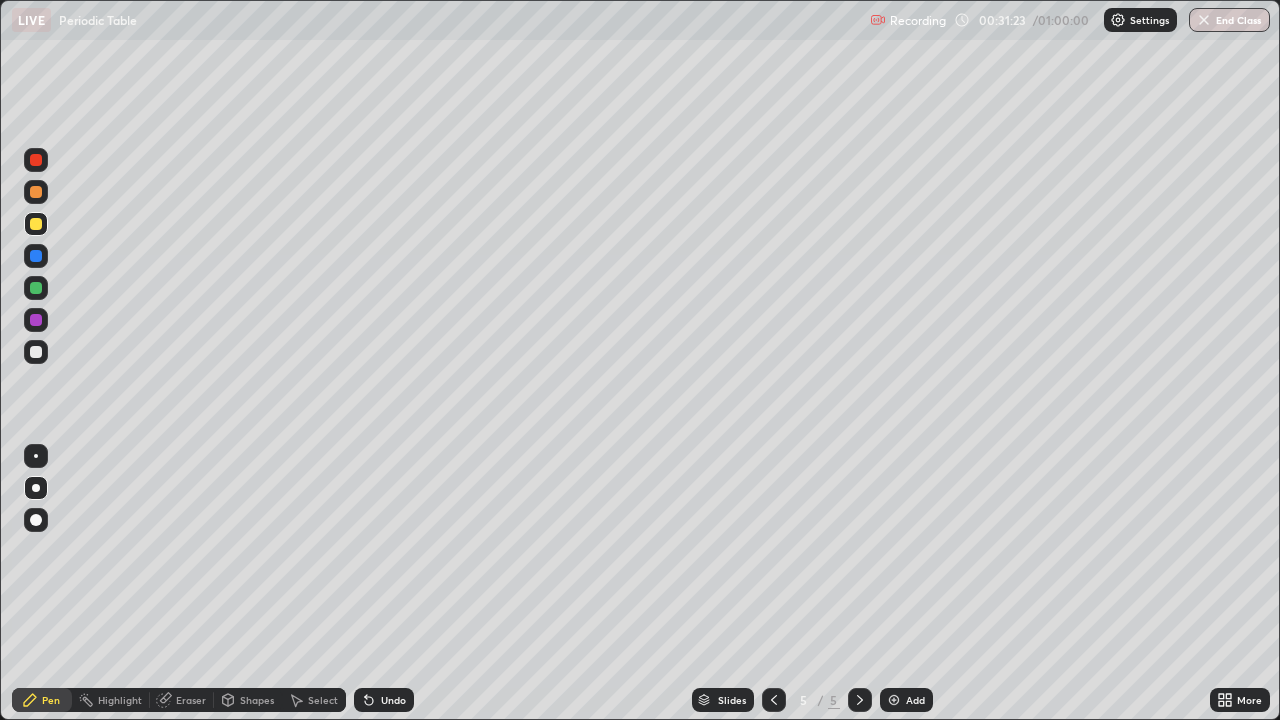 click on "Eraser" at bounding box center [191, 700] 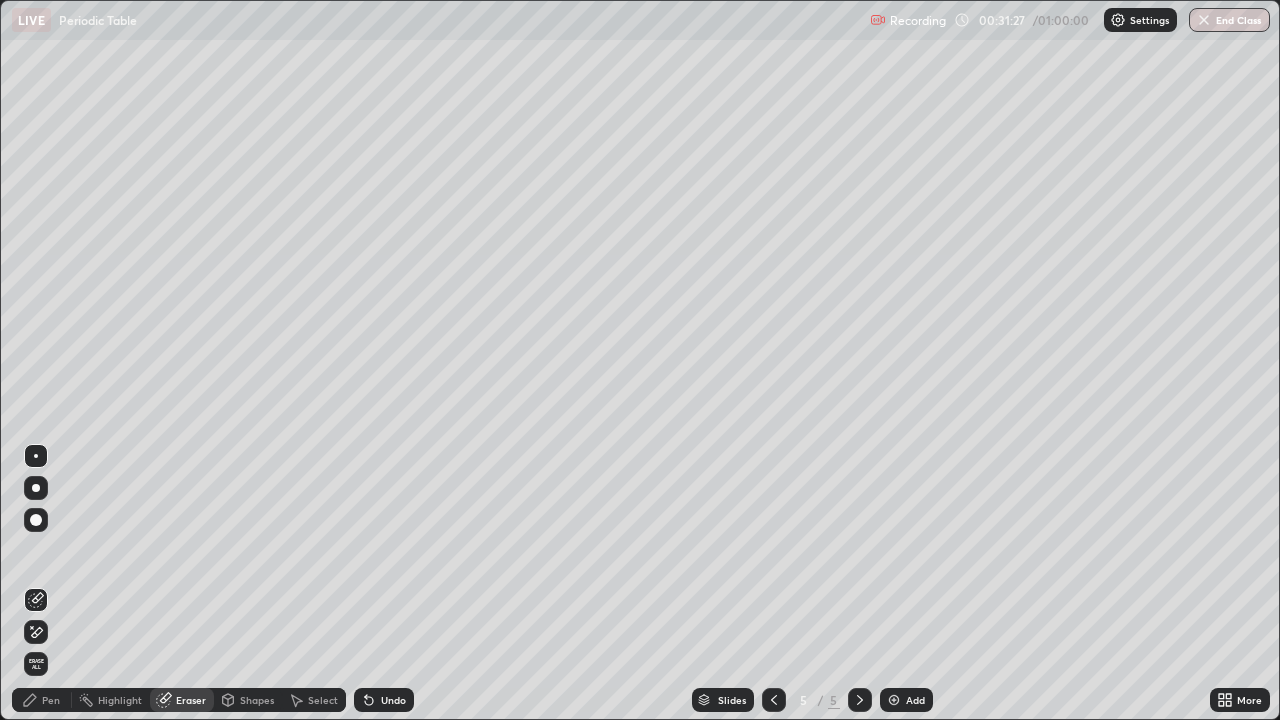 click on "Pen" at bounding box center (42, 700) 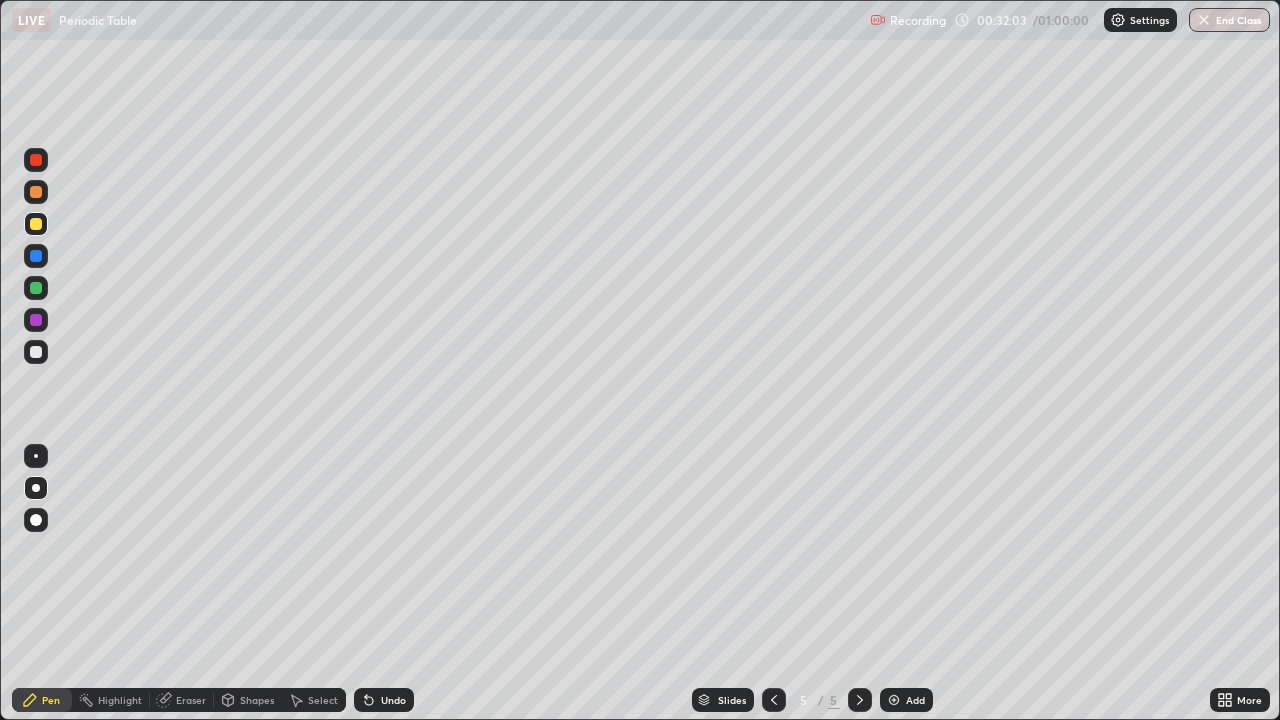 click on "Shapes" at bounding box center (257, 700) 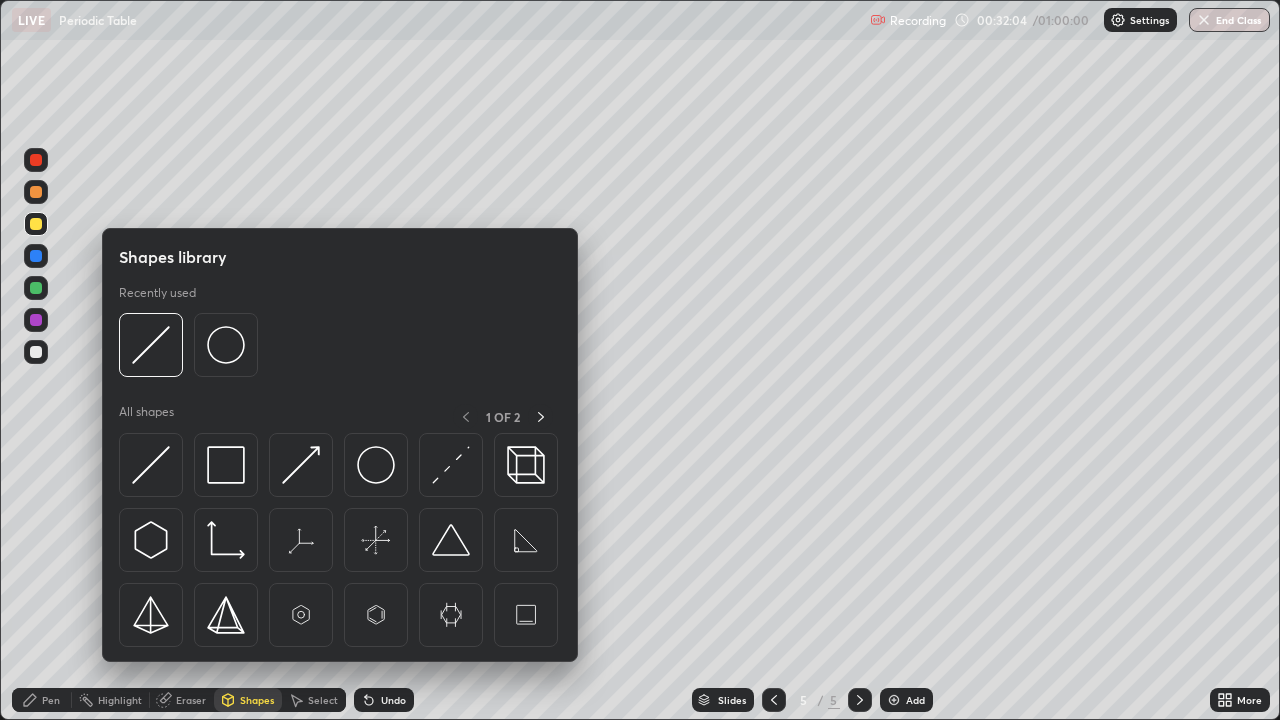 click on "Eraser" at bounding box center [191, 700] 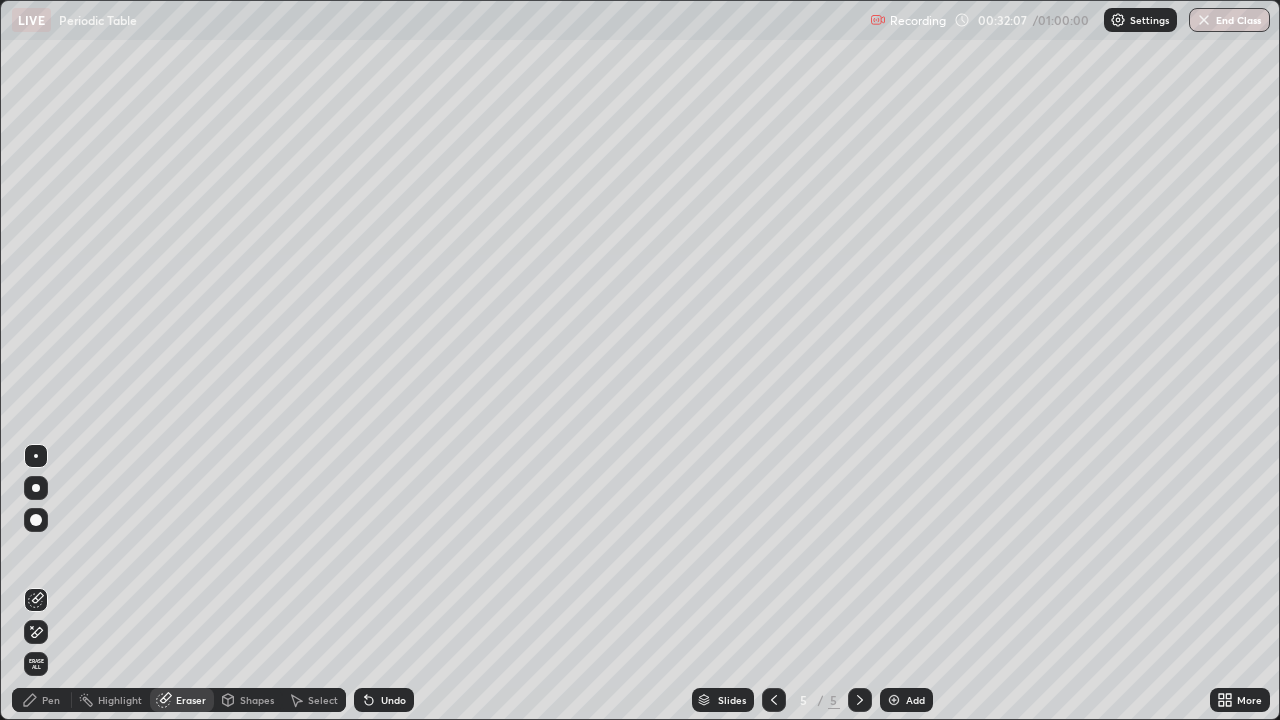 click on "Pen" at bounding box center [51, 700] 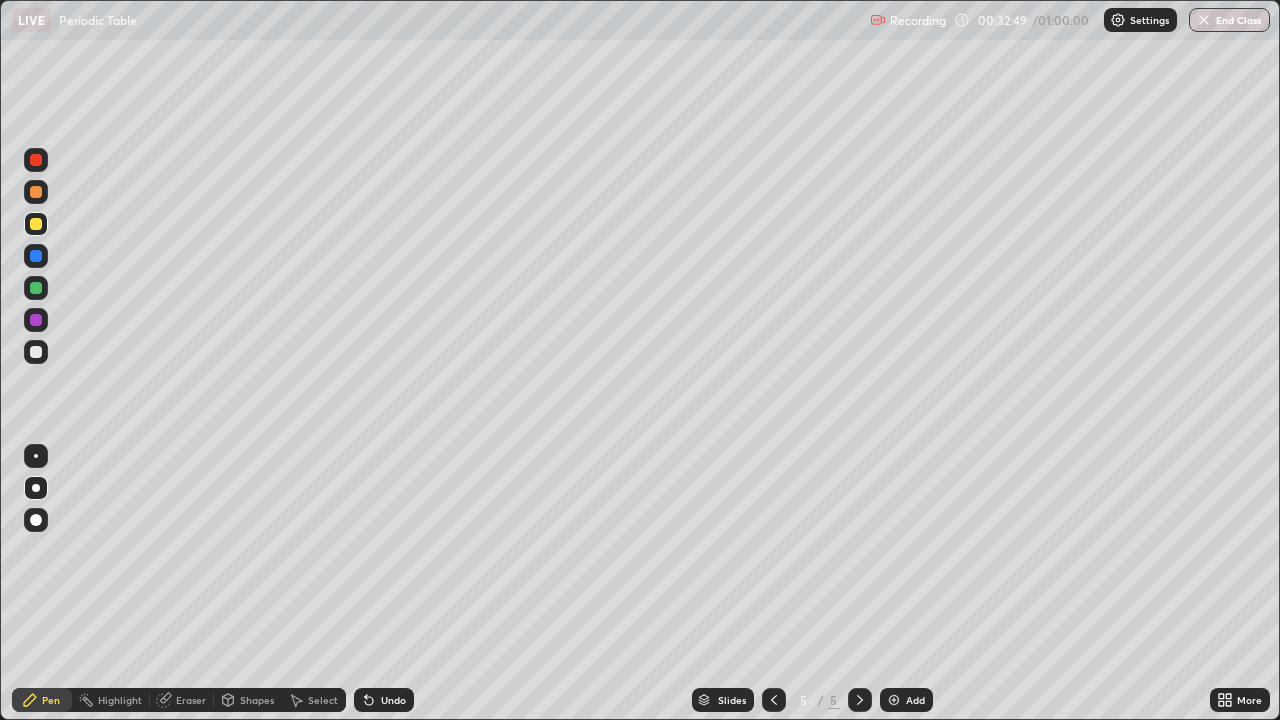 click on "Eraser" at bounding box center [191, 700] 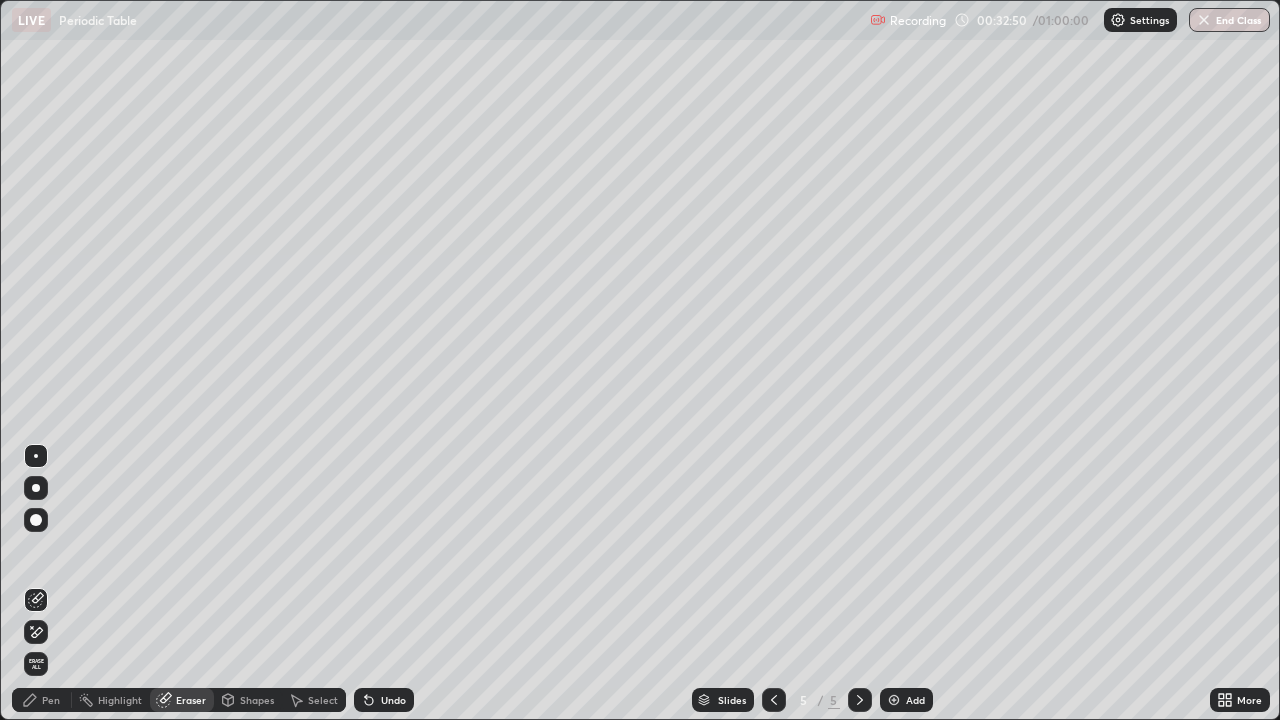 click on "Pen" at bounding box center (42, 700) 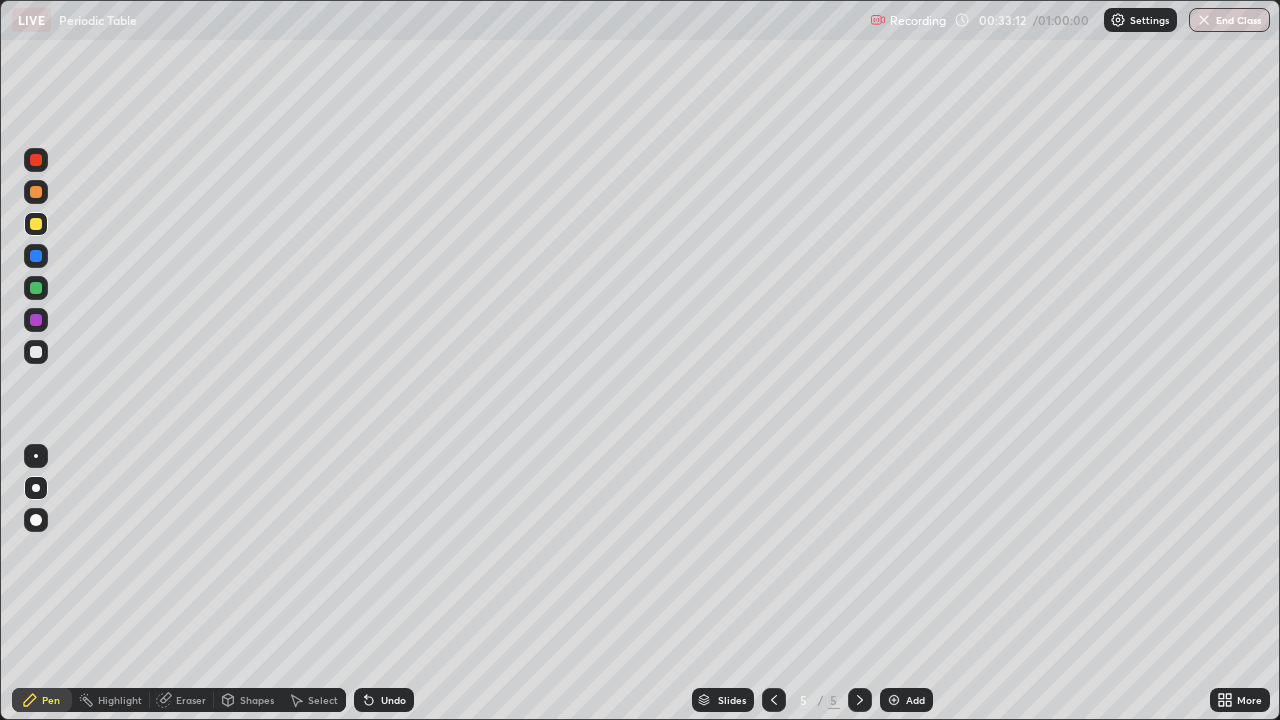 click on "Eraser" at bounding box center (191, 700) 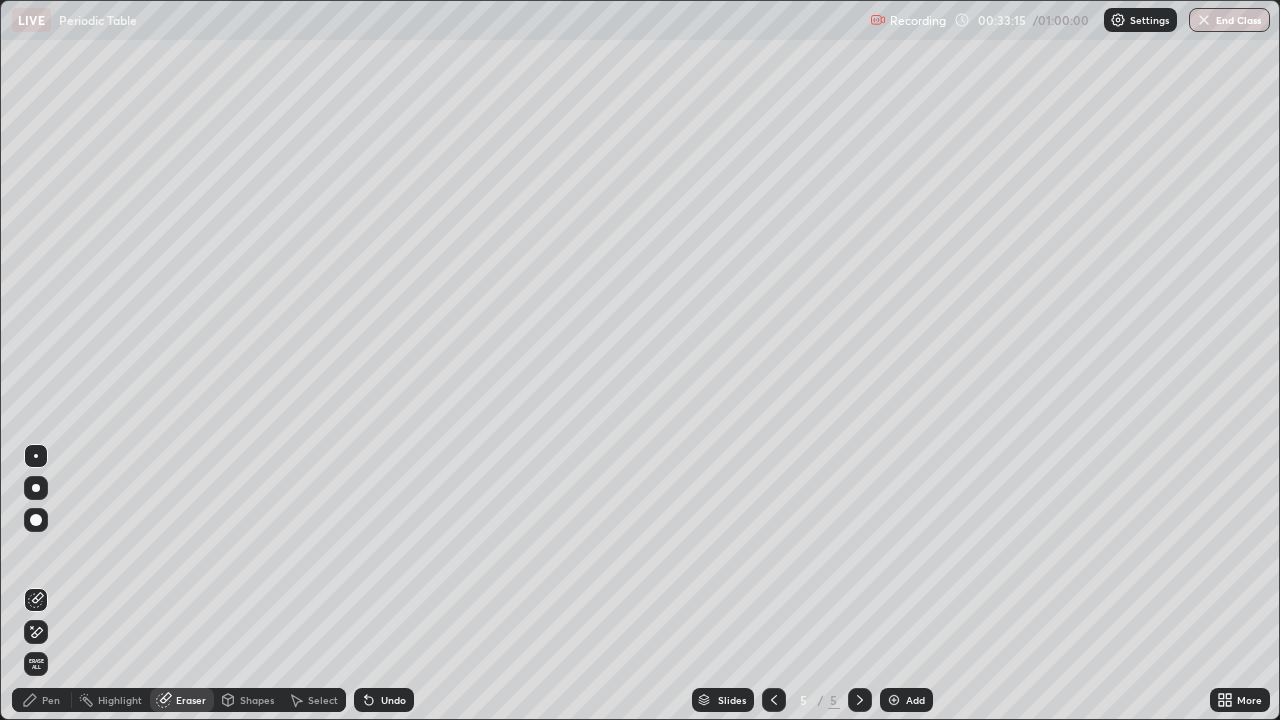 click on "Pen" at bounding box center (51, 700) 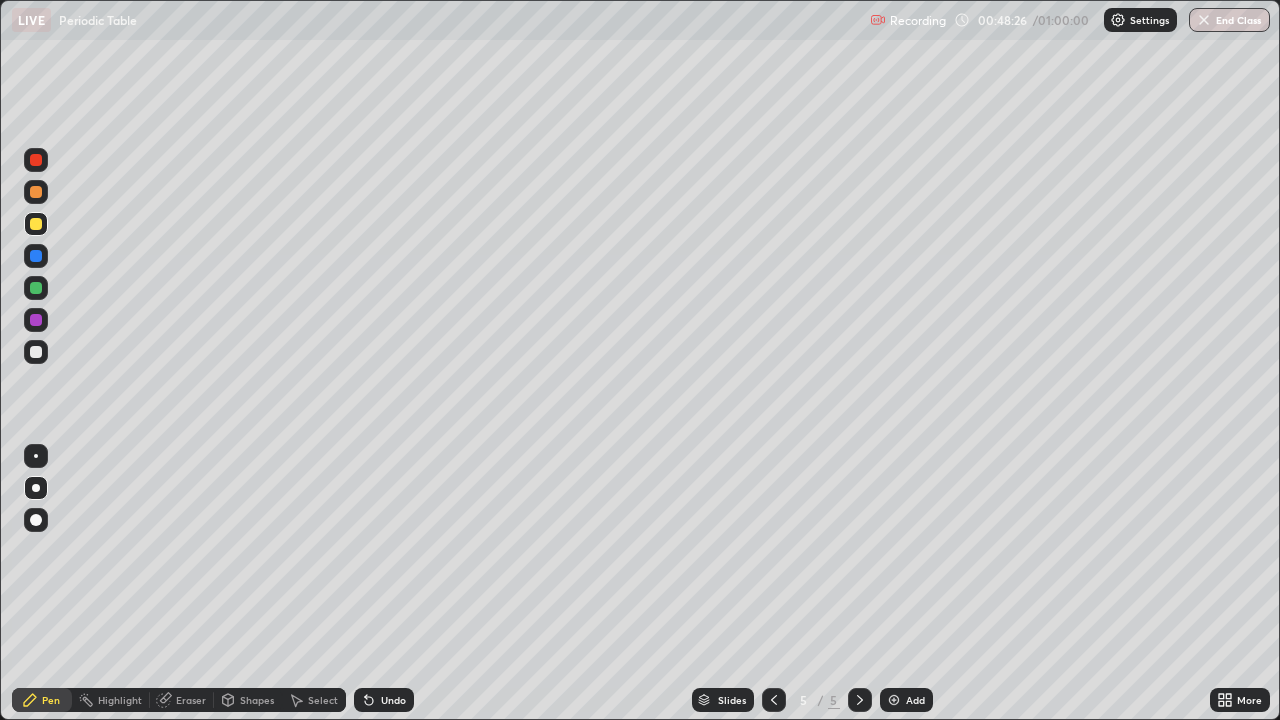 click on "End Class" at bounding box center [1229, 20] 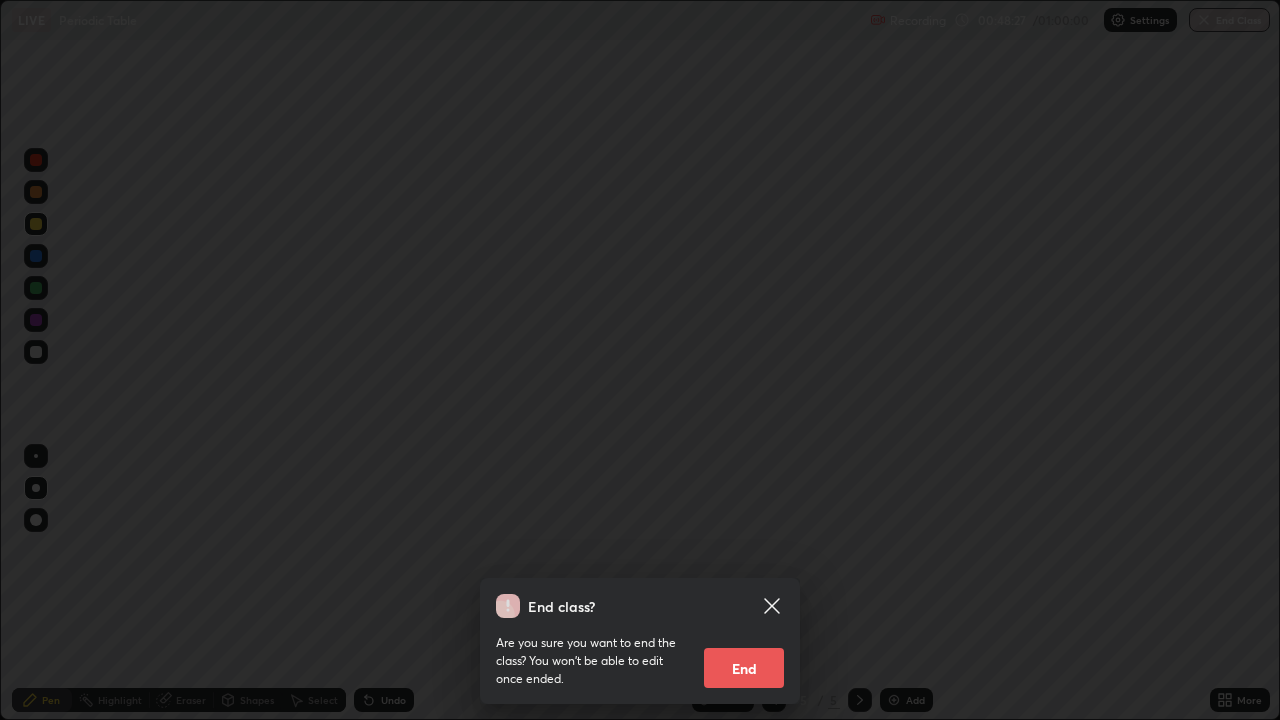 click on "End" at bounding box center (744, 668) 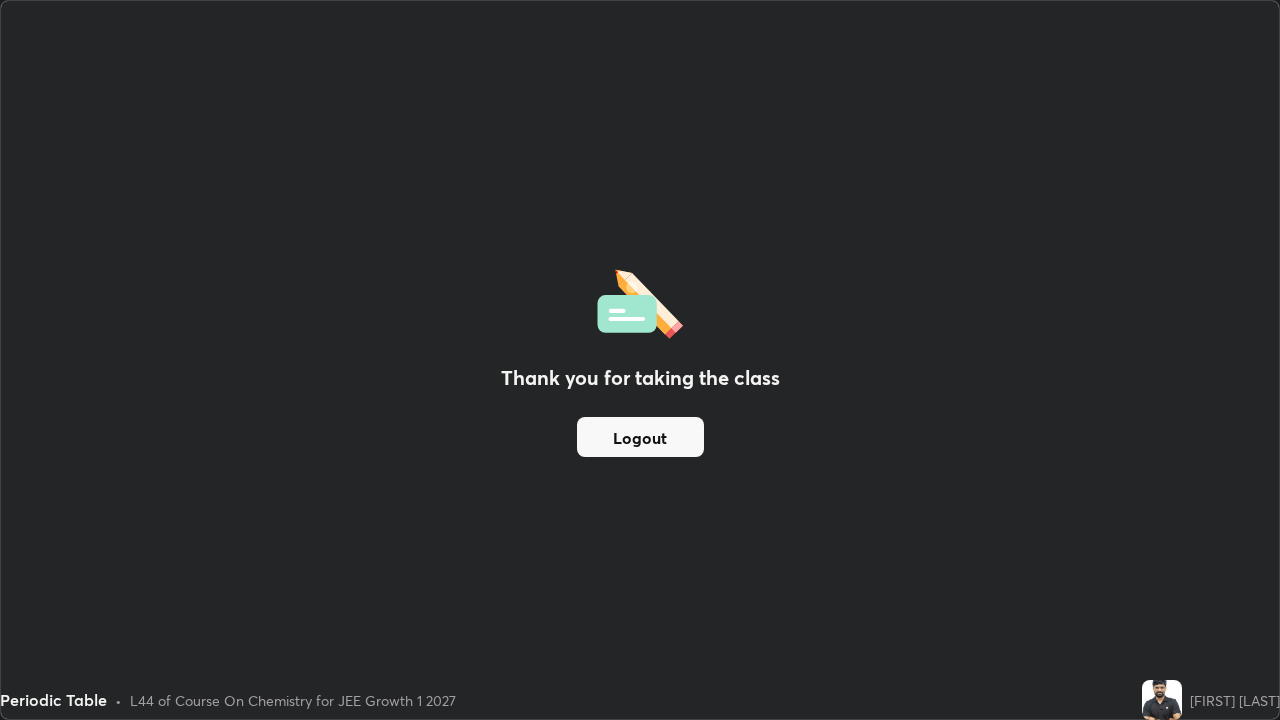 click at bounding box center [1162, 700] 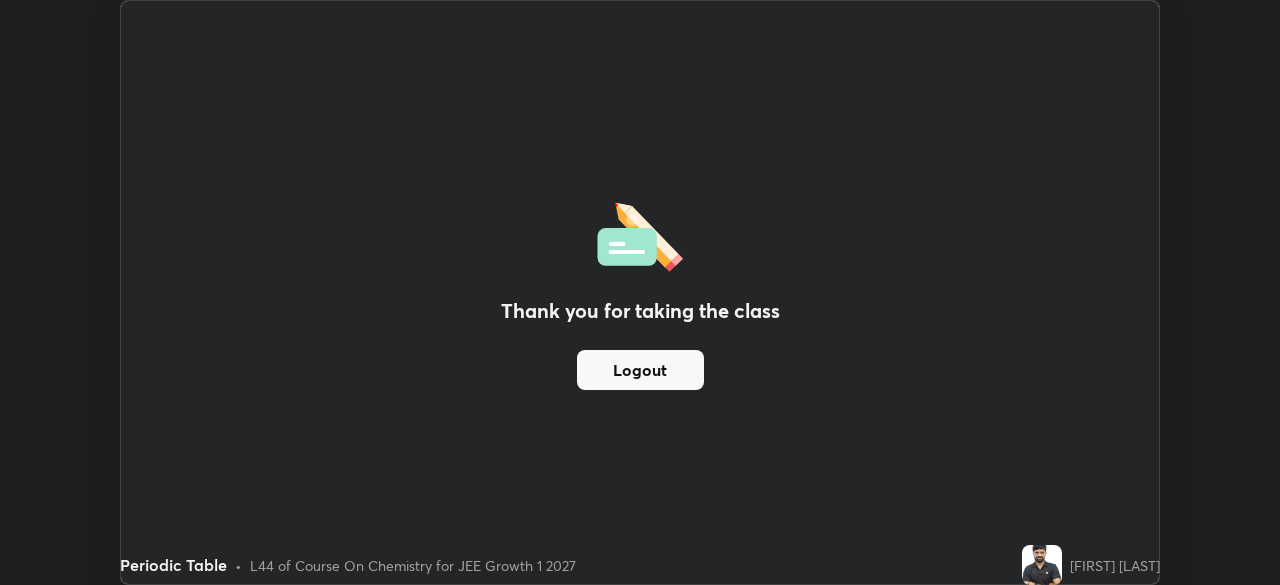 scroll, scrollTop: 585, scrollLeft: 1280, axis: both 